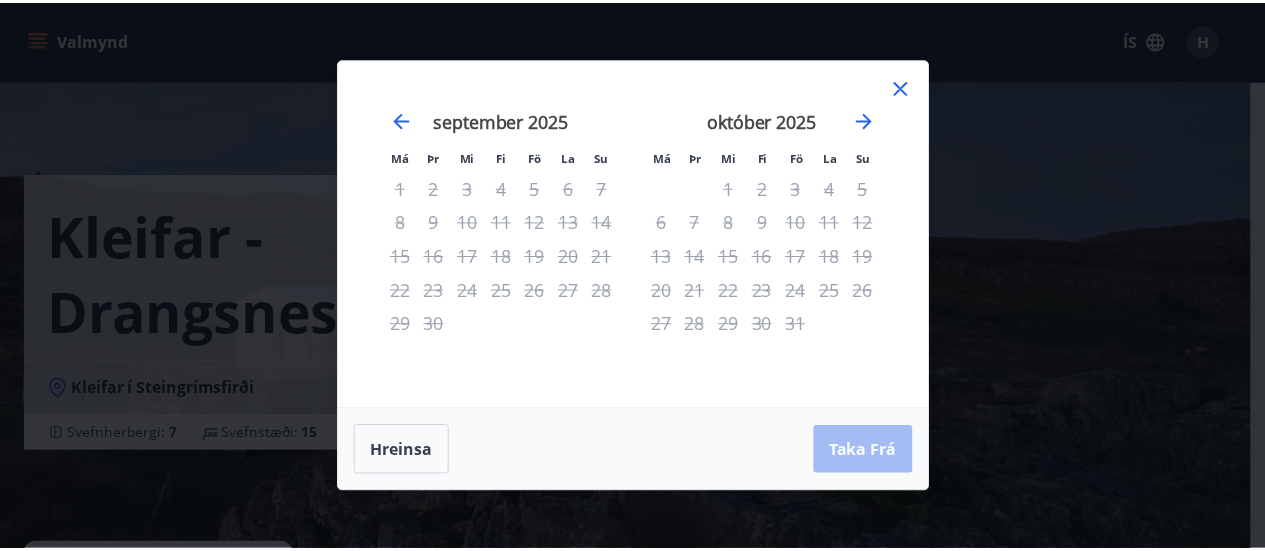 scroll, scrollTop: 1368, scrollLeft: 0, axis: vertical 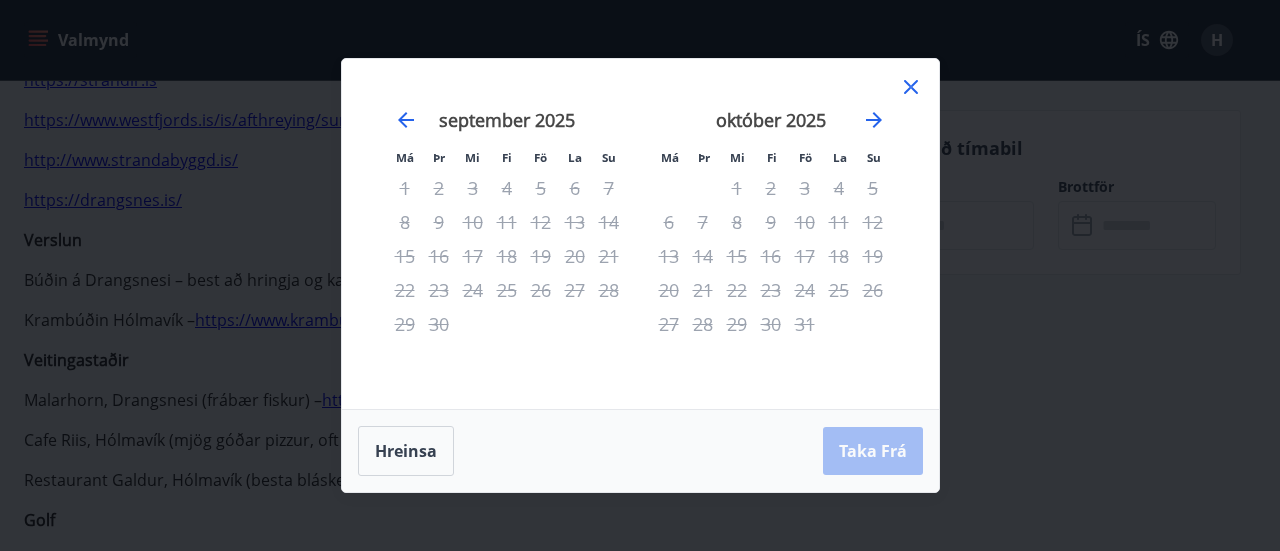 click 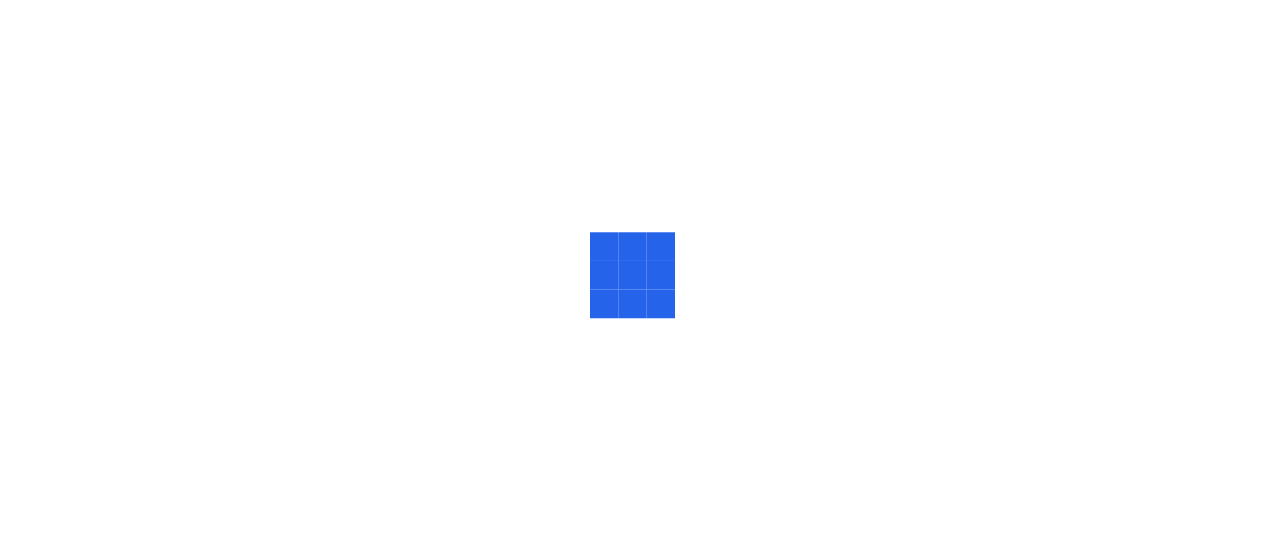 scroll, scrollTop: 0, scrollLeft: 0, axis: both 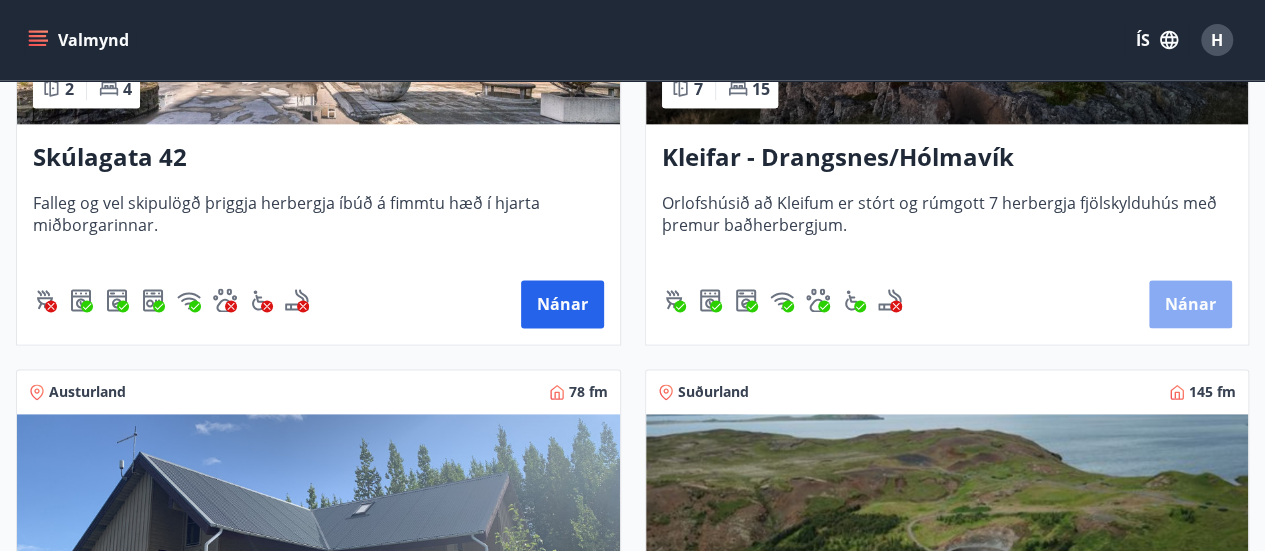 click on "Nánar" at bounding box center (1190, 304) 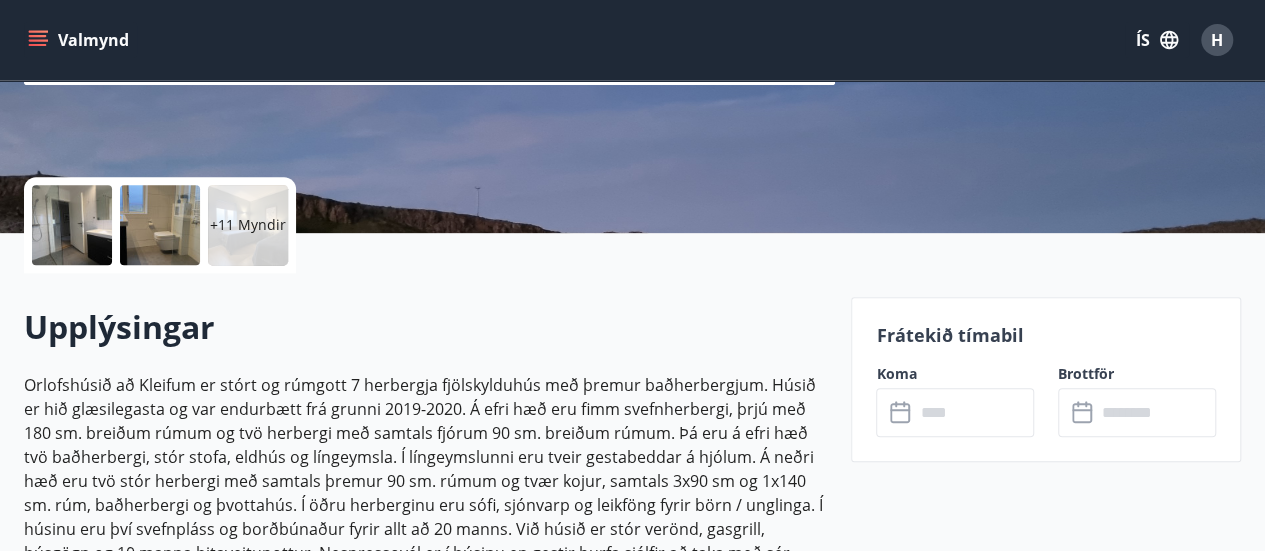 scroll, scrollTop: 371, scrollLeft: 0, axis: vertical 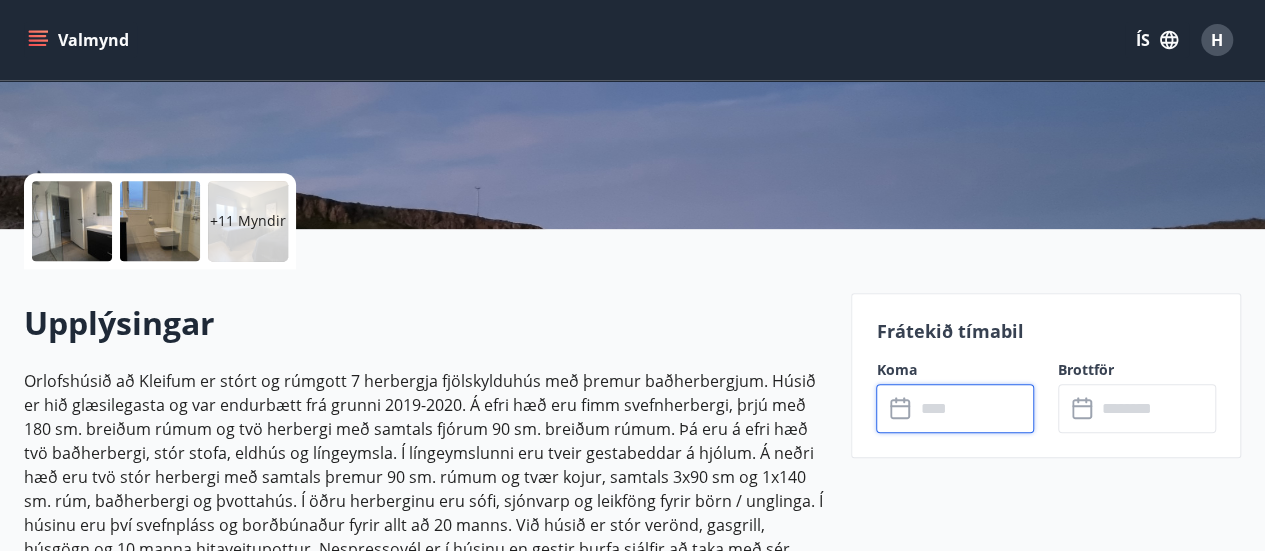 click at bounding box center (974, 408) 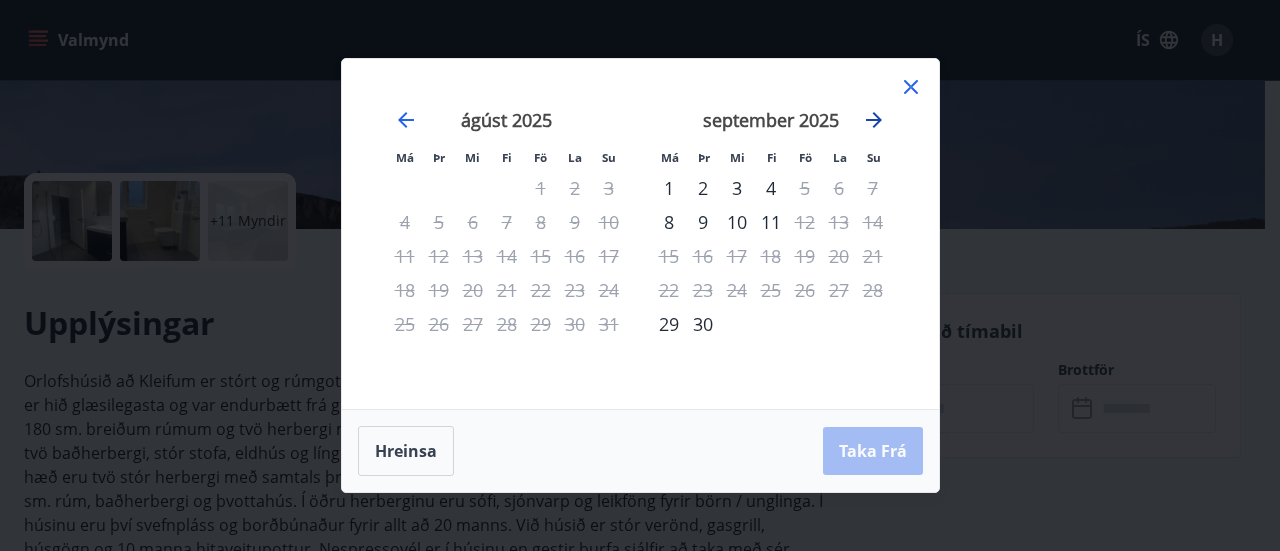 click 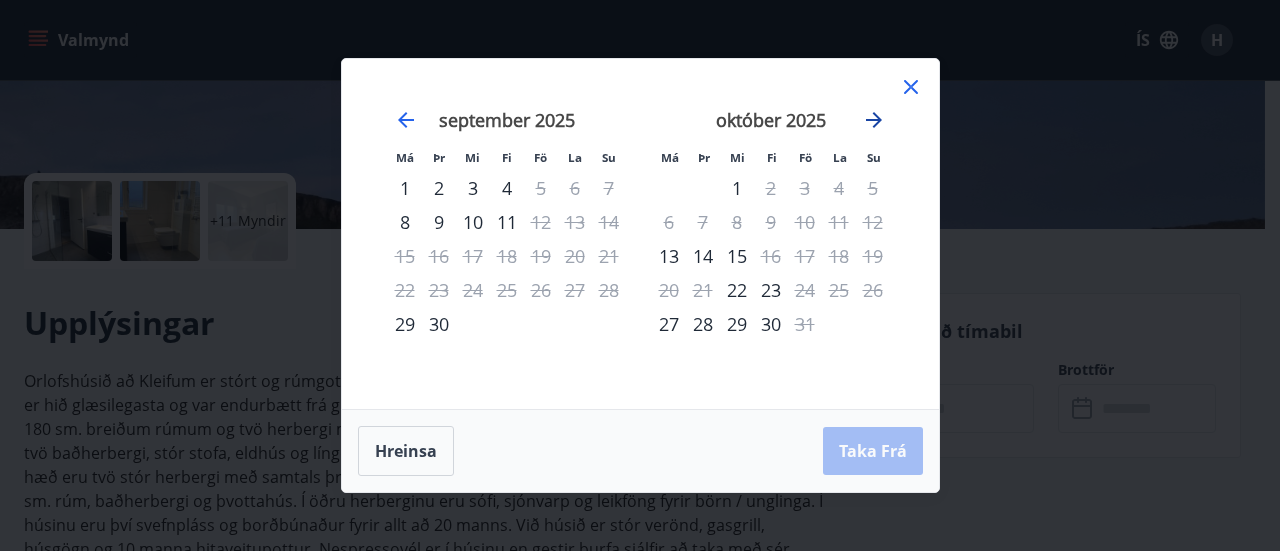 click 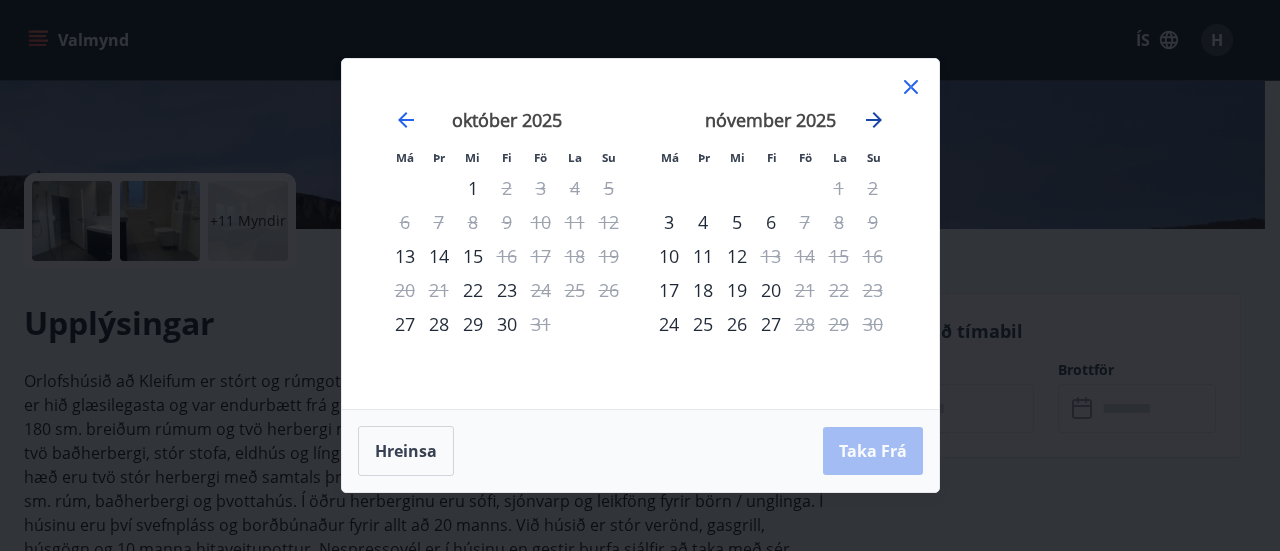 click 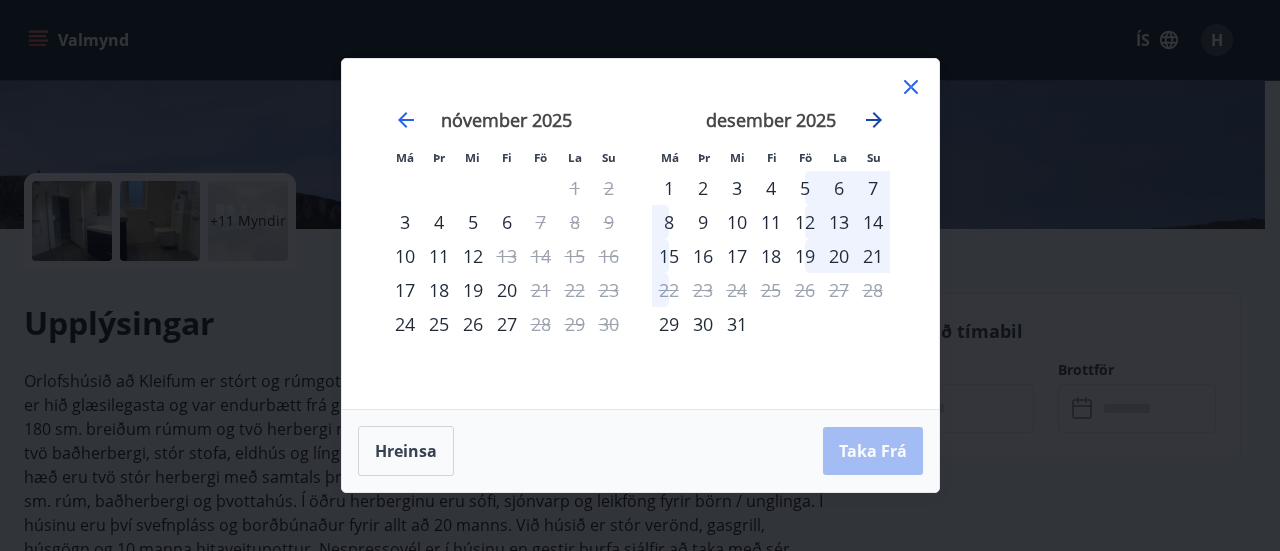 click 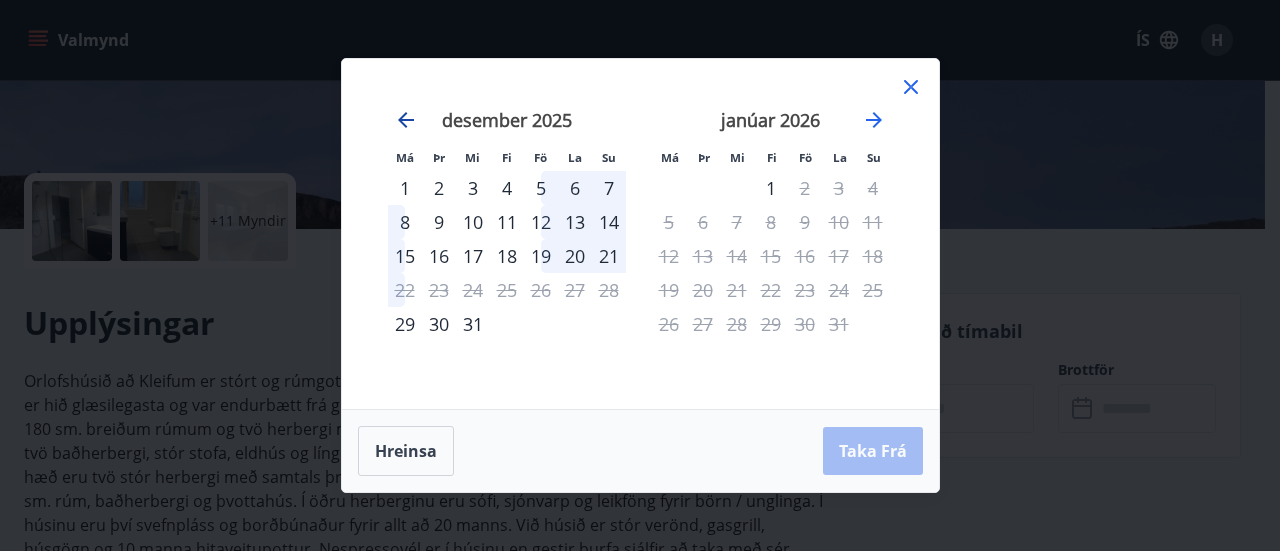 click 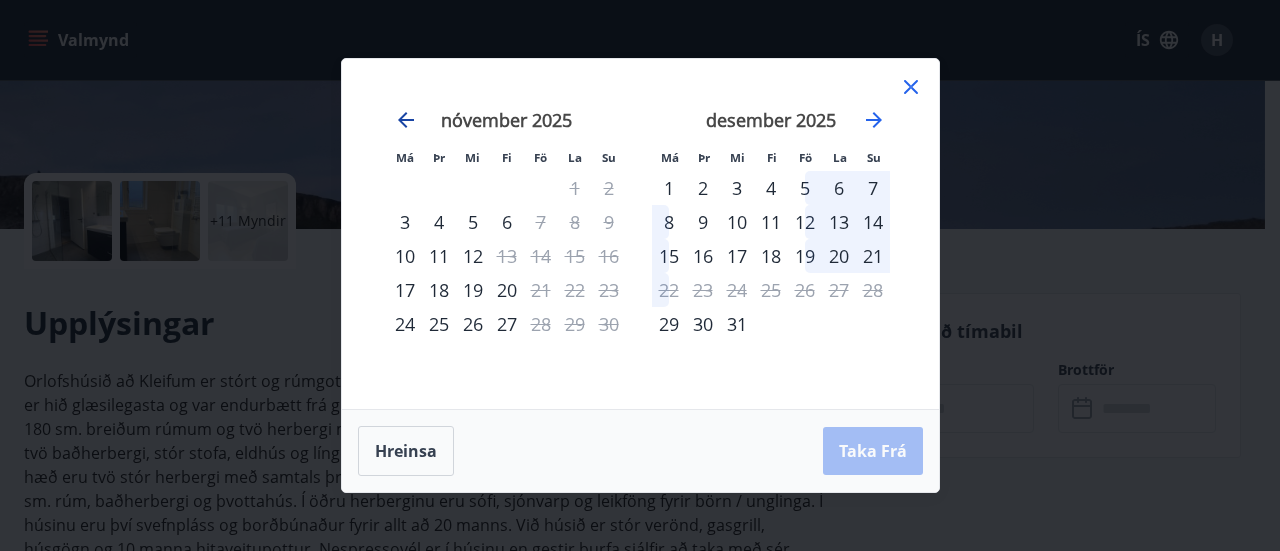 click 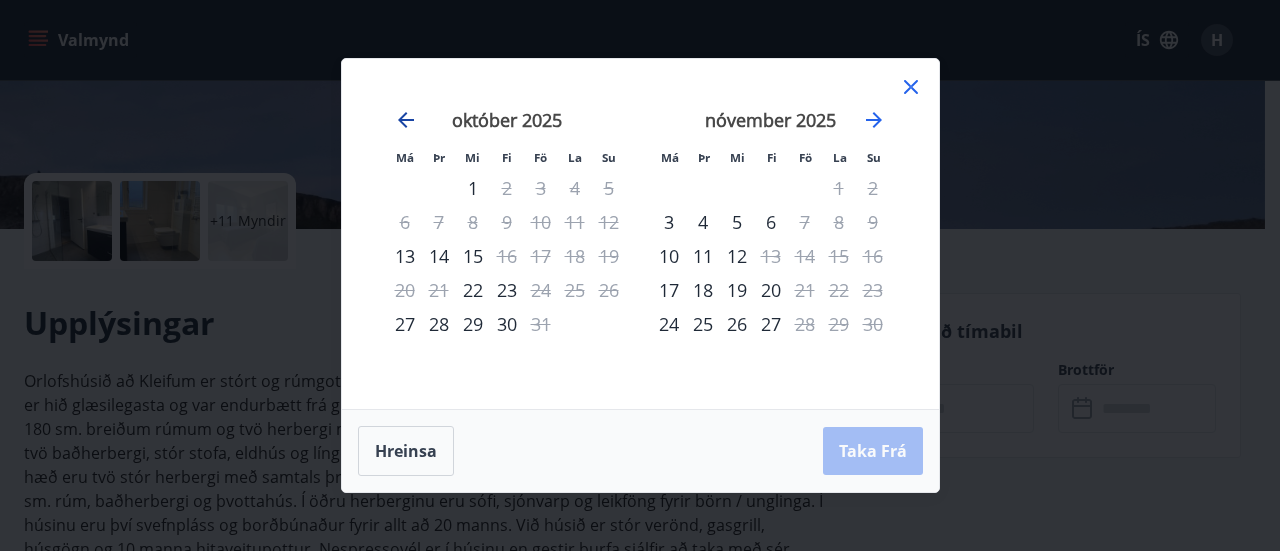click 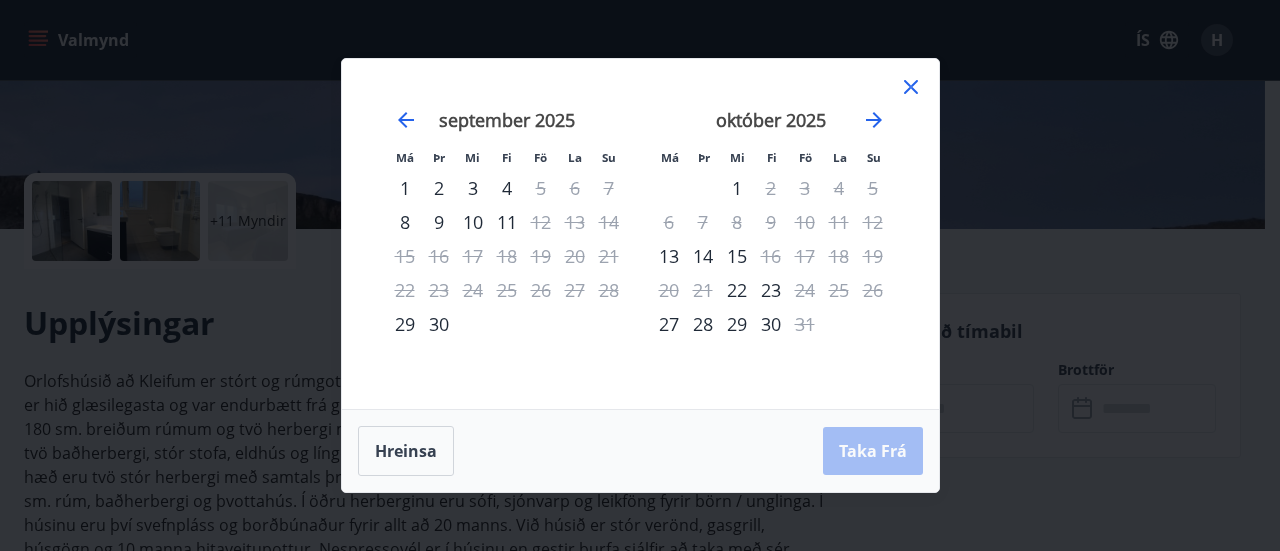 click 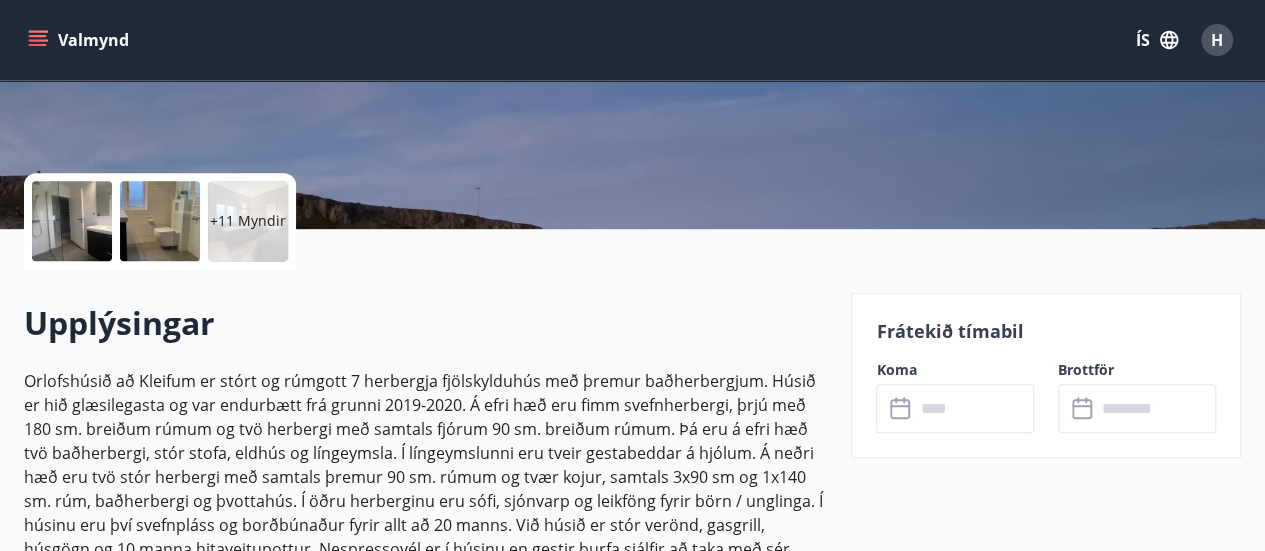 click on "Kleifar - Drangsnes/Hólmavík Kleifar í Steingrímsfirði Svefnherbergi : 7 Svefnstæði : 15" at bounding box center (632, -71) 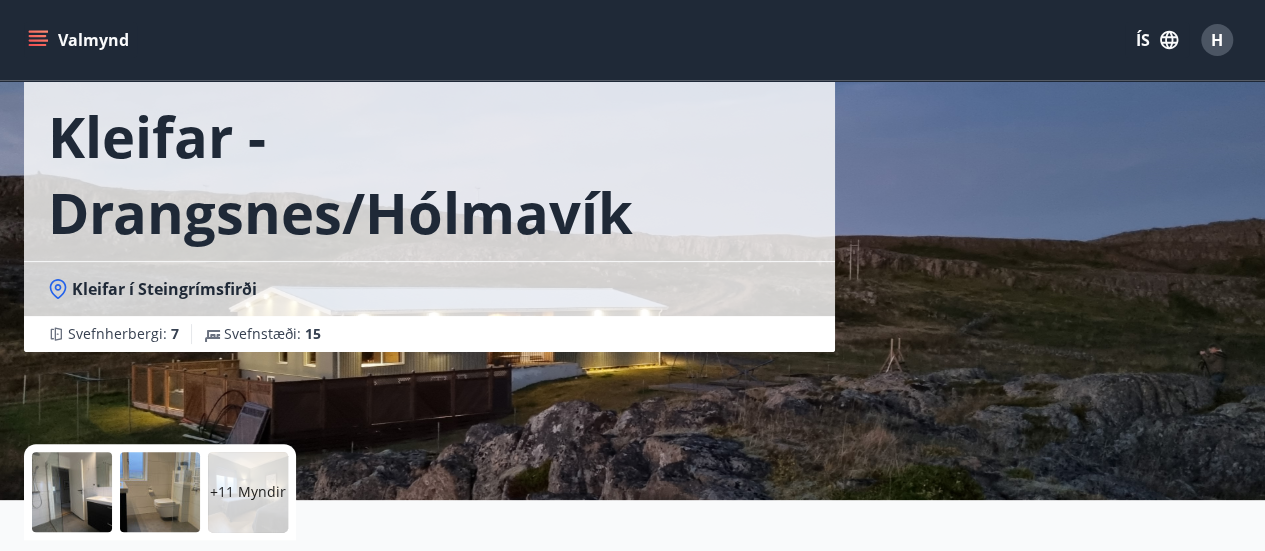 scroll, scrollTop: 0, scrollLeft: 0, axis: both 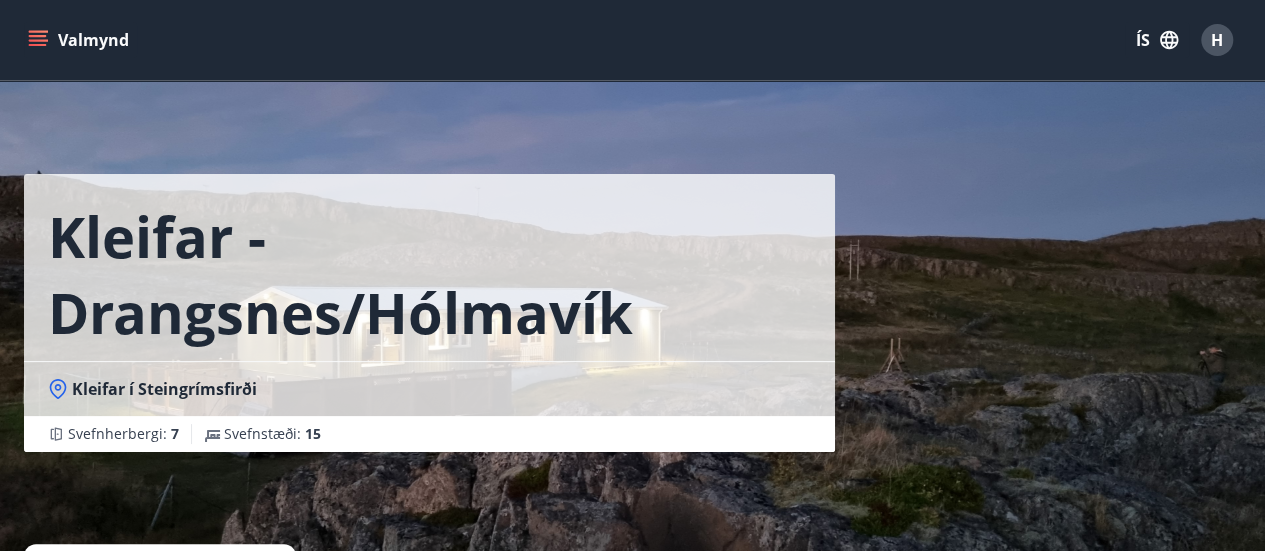 click 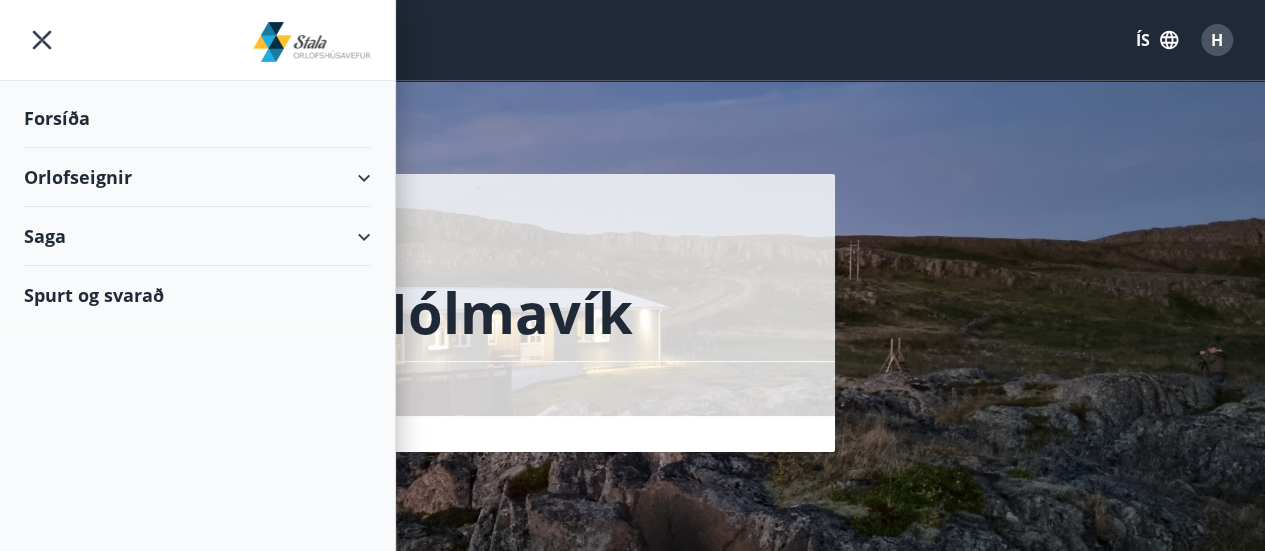 click on "Orlofseignir" at bounding box center [197, 177] 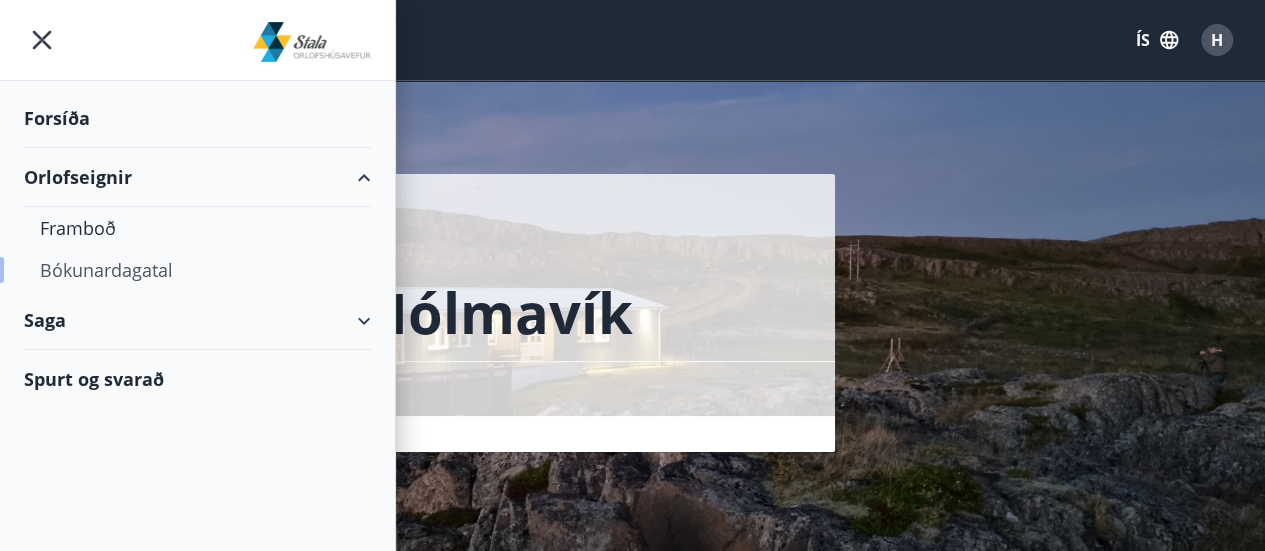 click on "Bókunardagatal" at bounding box center (197, 270) 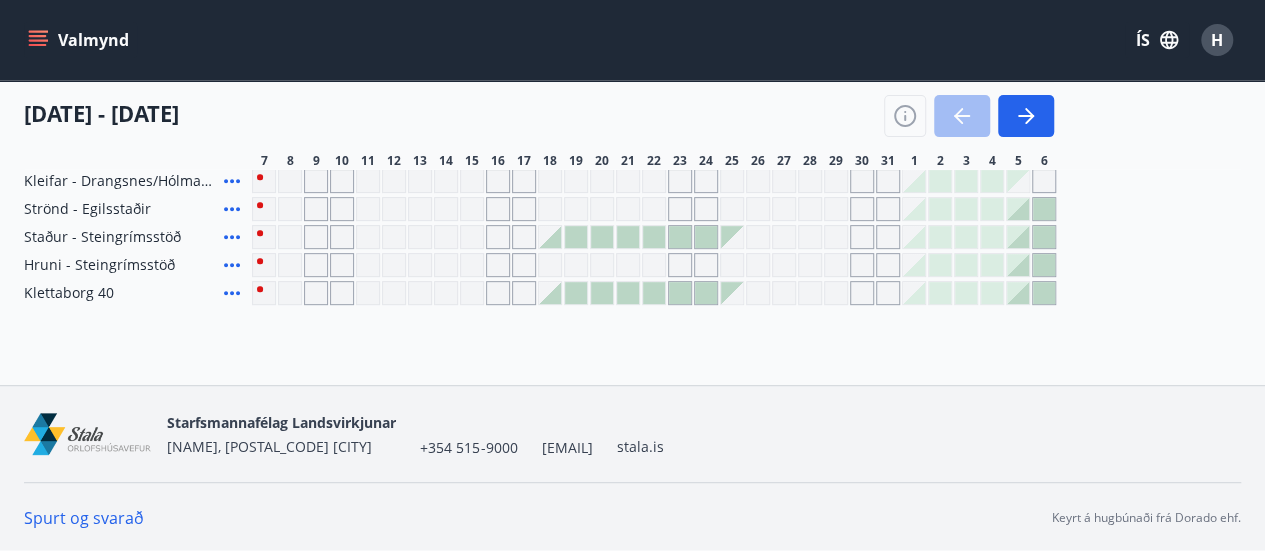 scroll, scrollTop: 0, scrollLeft: 0, axis: both 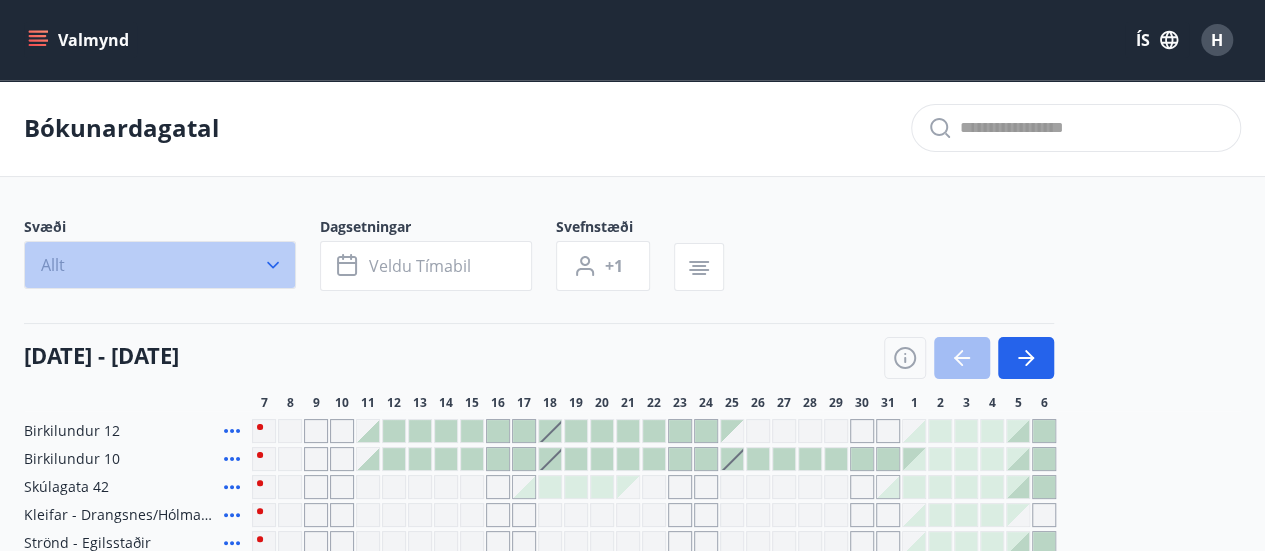 click 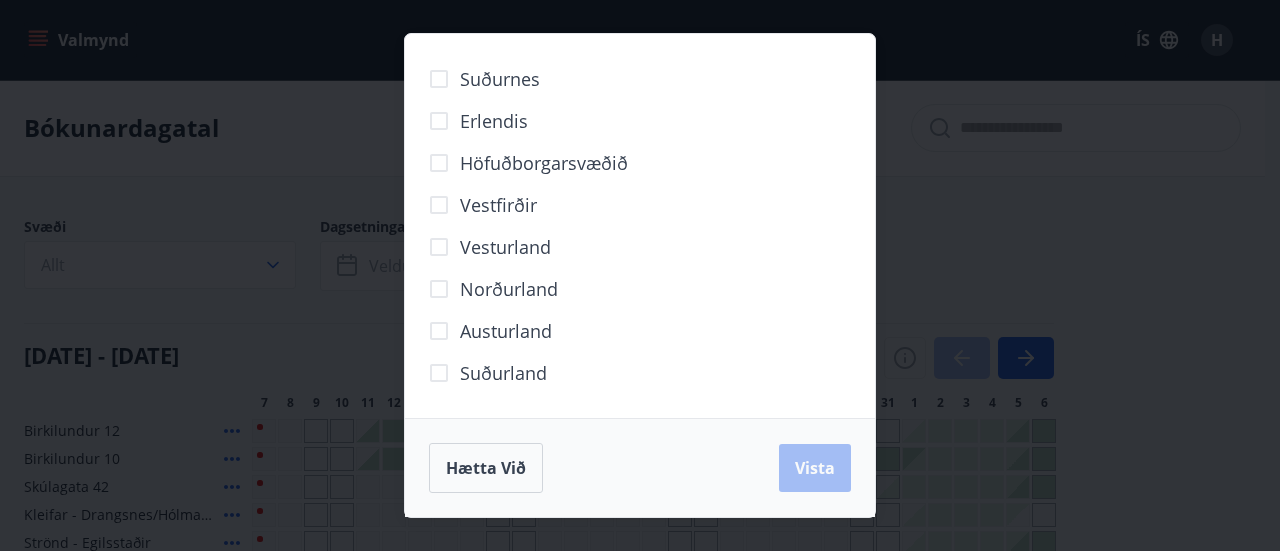 click on "Suðurland" at bounding box center (503, 373) 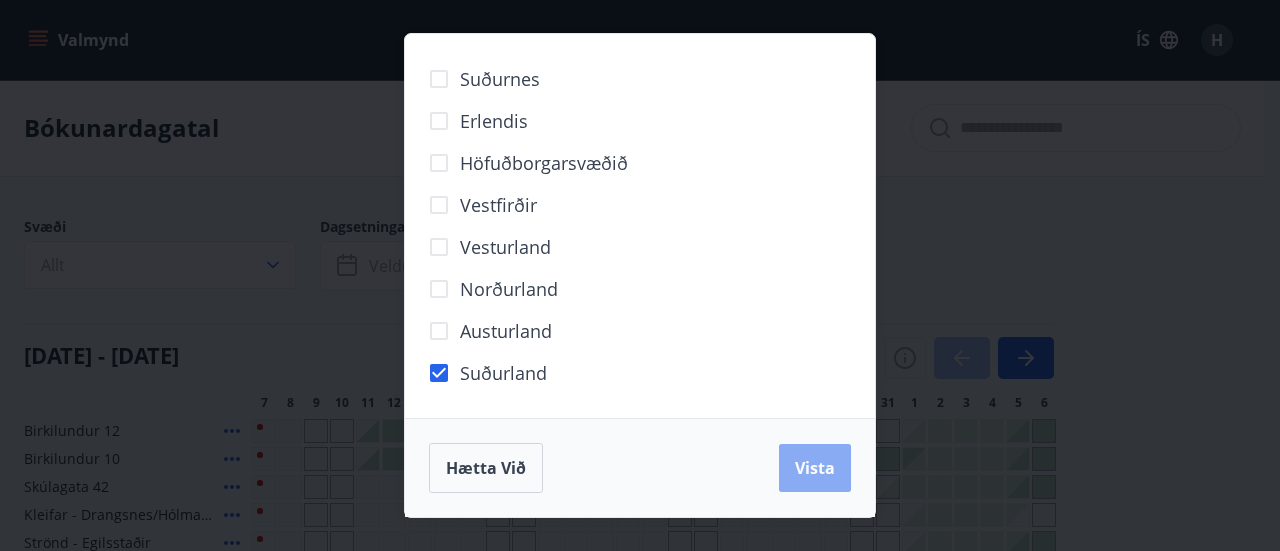 click on "Vista" at bounding box center (815, 468) 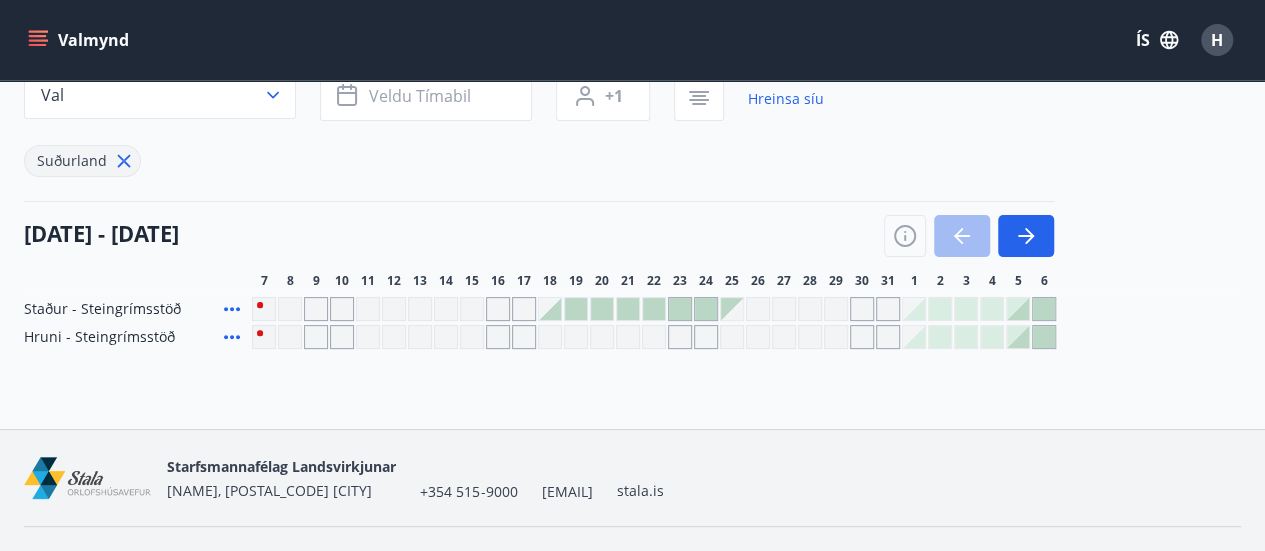 scroll, scrollTop: 174, scrollLeft: 0, axis: vertical 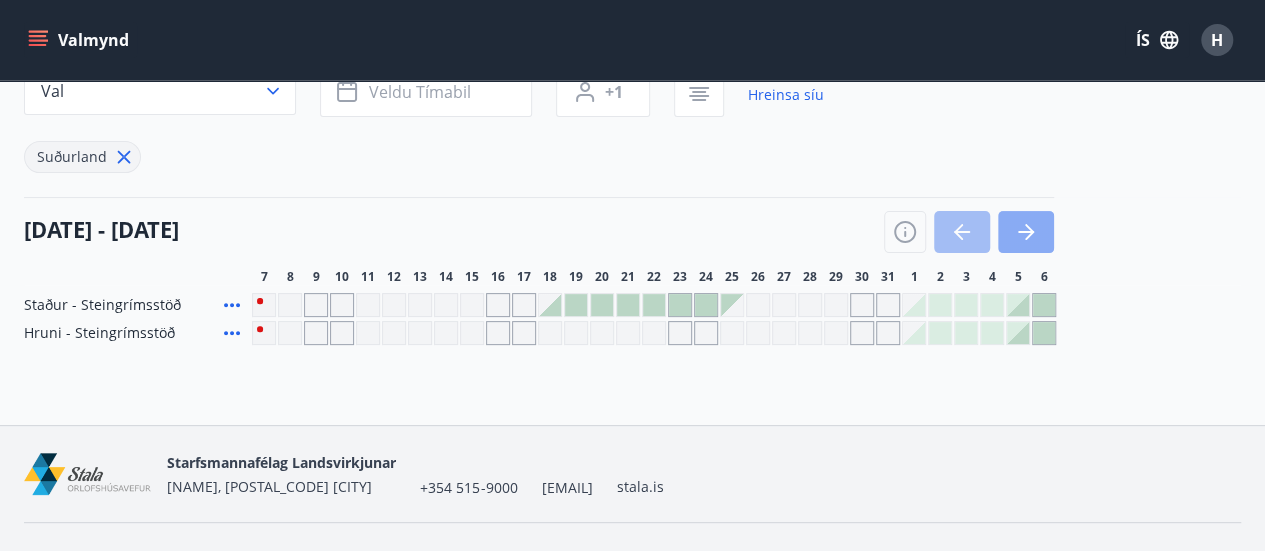 click at bounding box center [1026, 232] 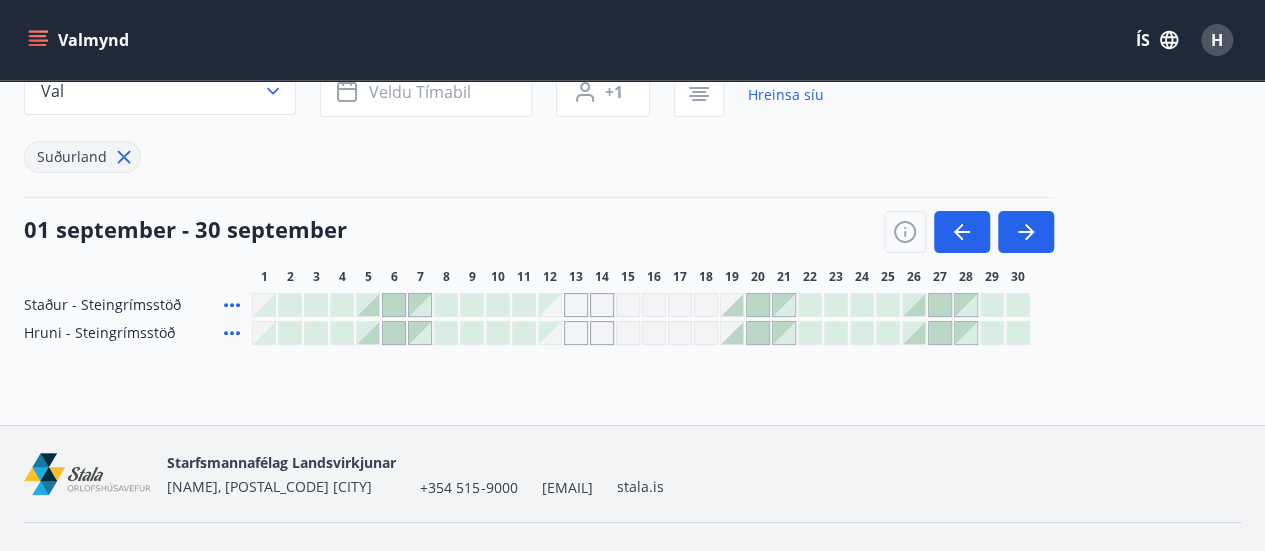 scroll, scrollTop: 0, scrollLeft: 0, axis: both 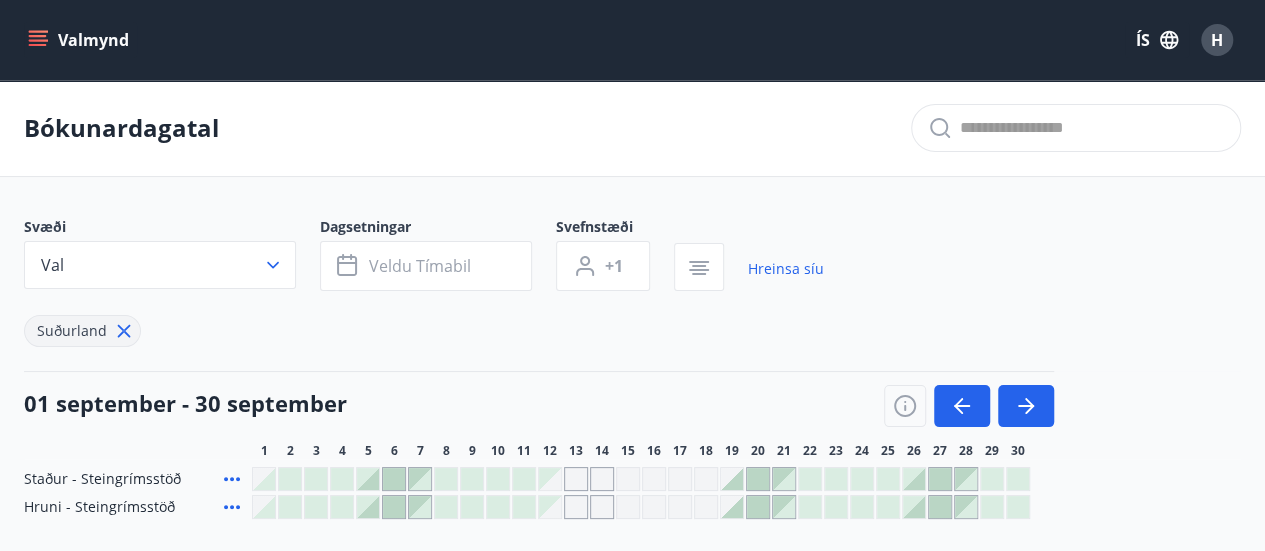click on "Valmynd" at bounding box center [80, 40] 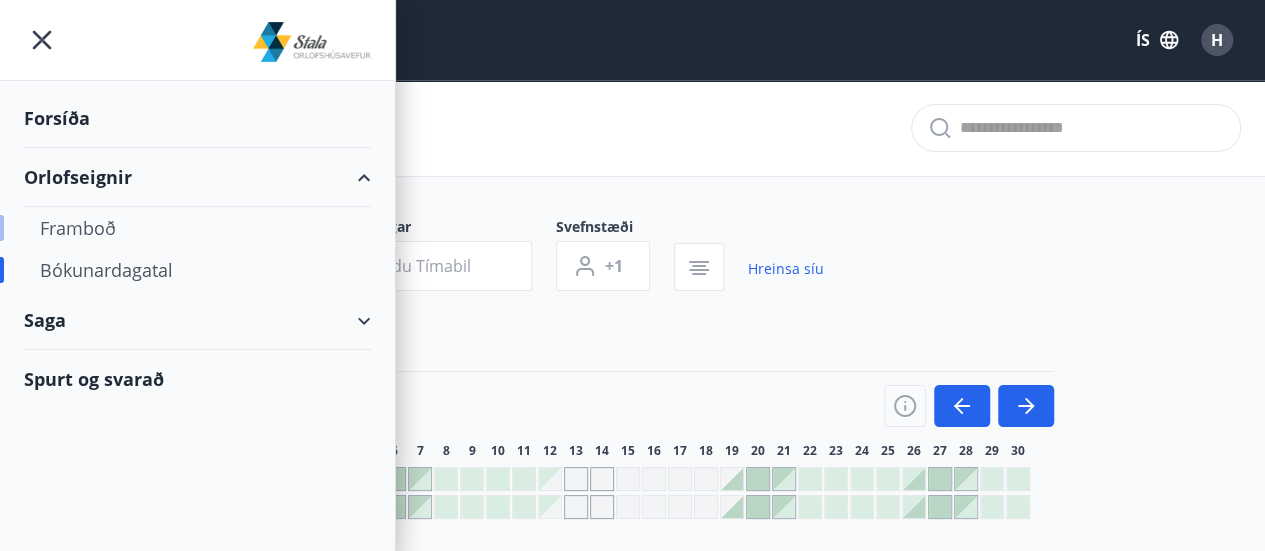 click on "Framboð" at bounding box center [197, 228] 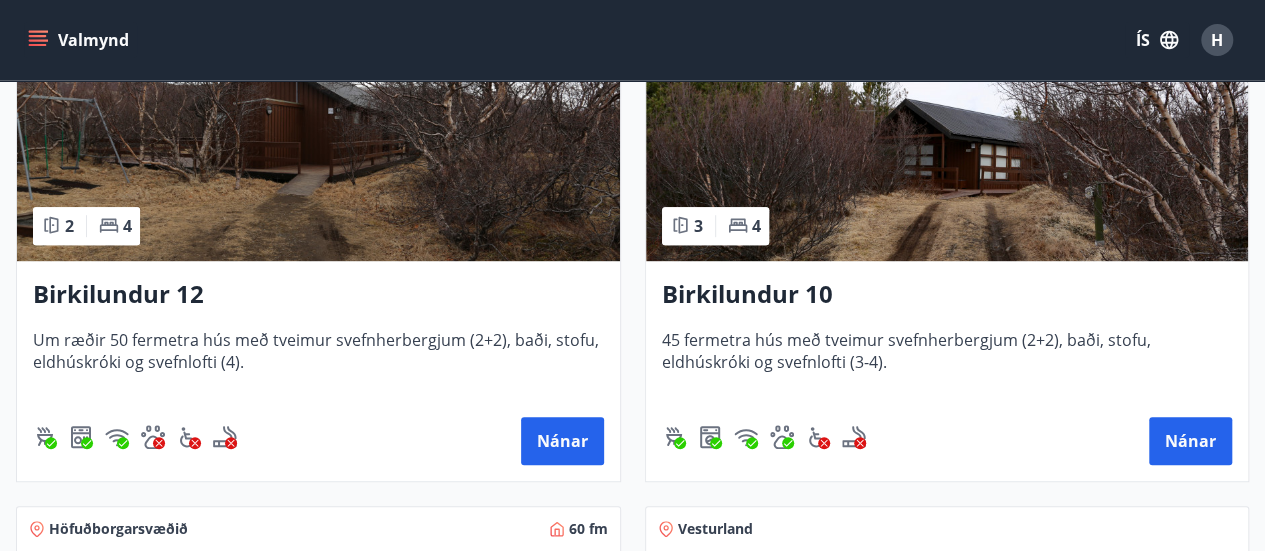 scroll, scrollTop: 480, scrollLeft: 0, axis: vertical 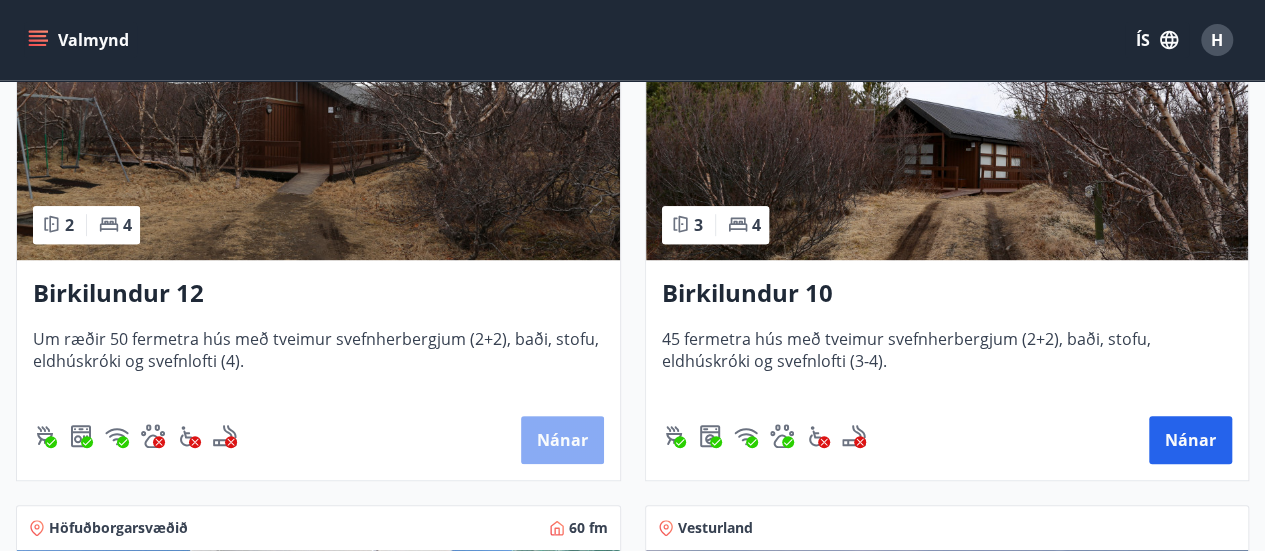 click on "Nánar" at bounding box center (562, 440) 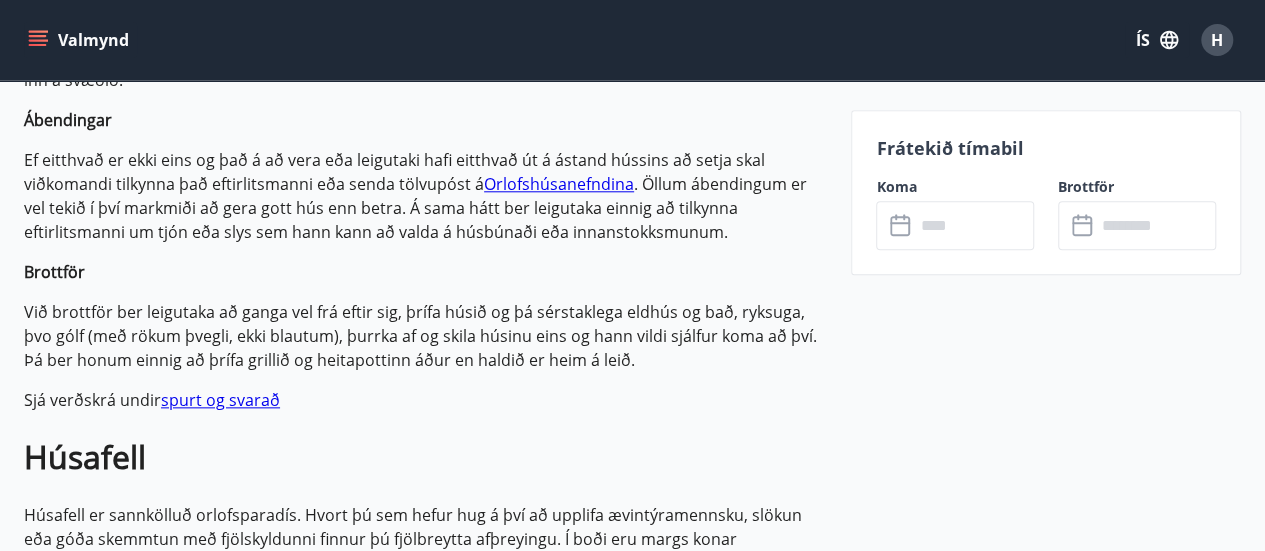 scroll, scrollTop: 955, scrollLeft: 0, axis: vertical 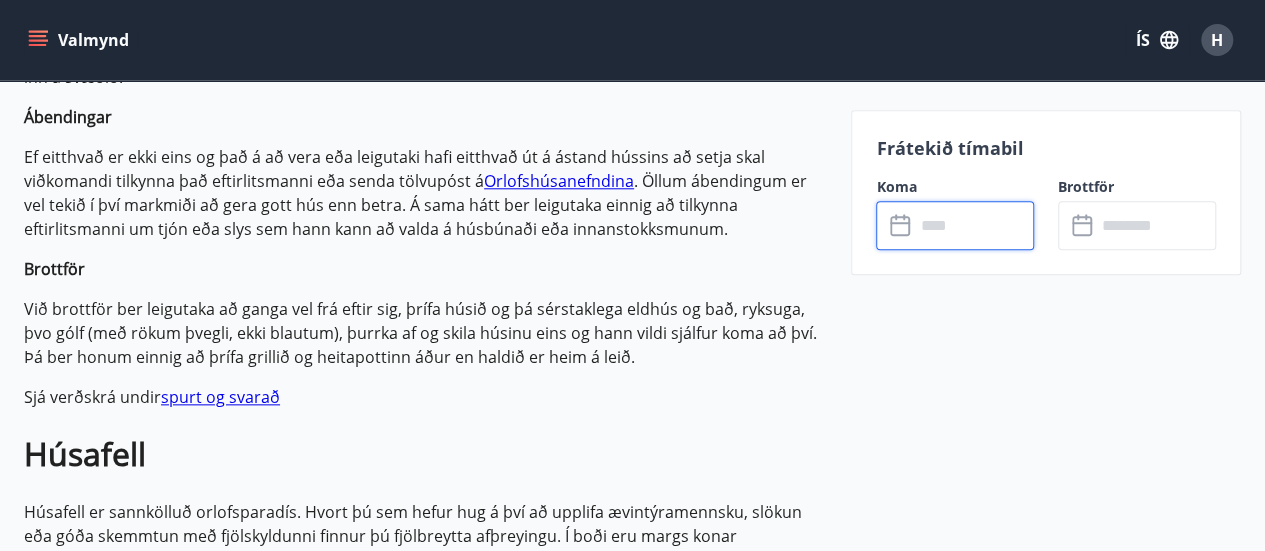 click at bounding box center (974, 225) 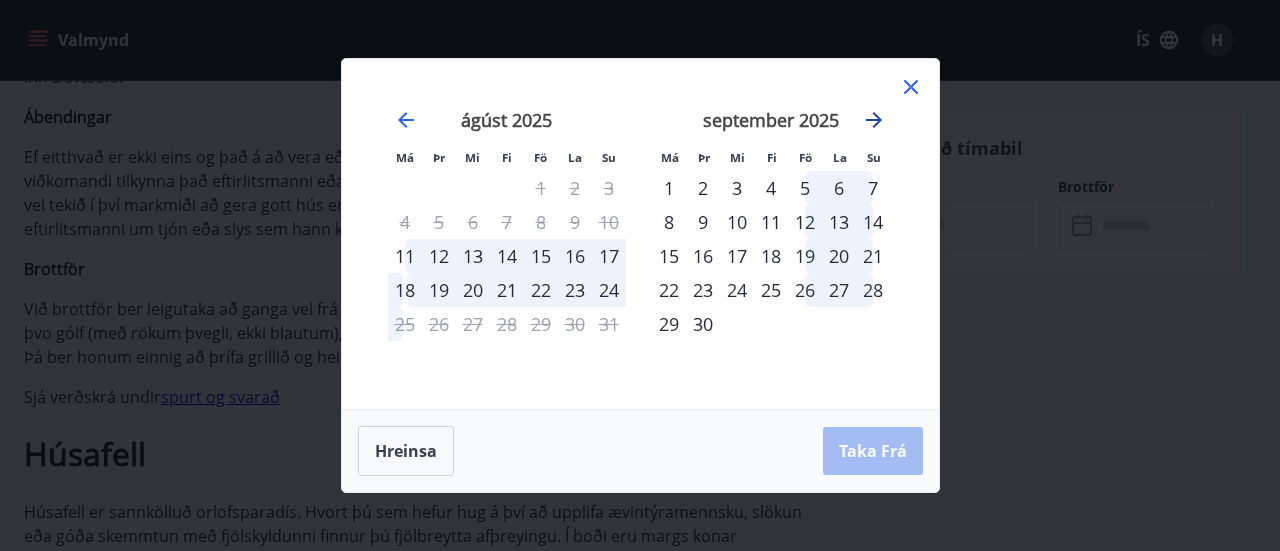 click 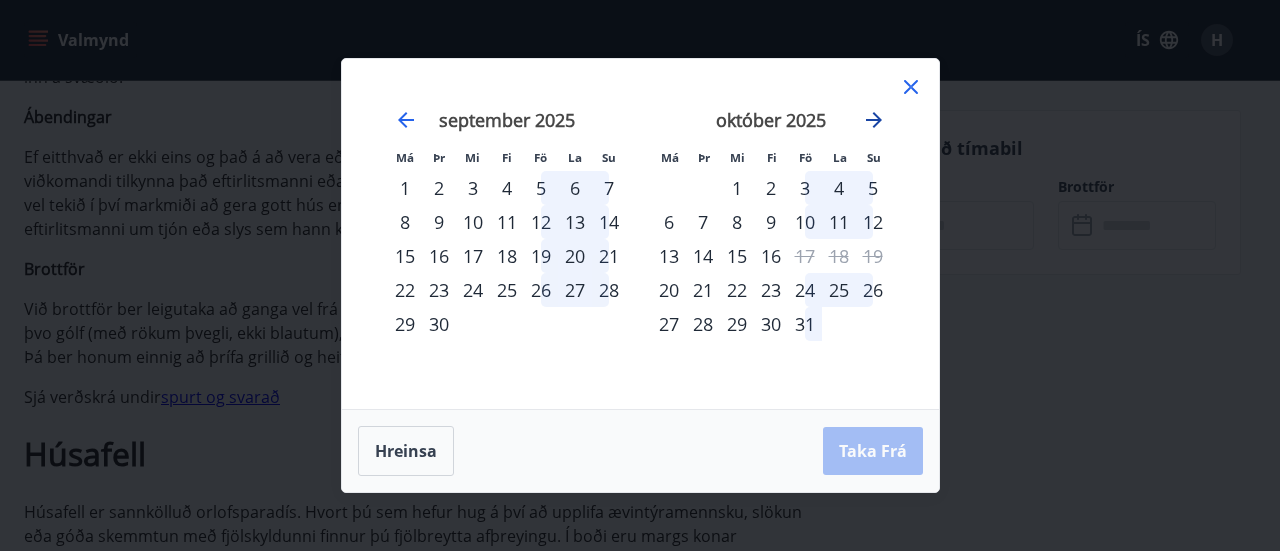 click 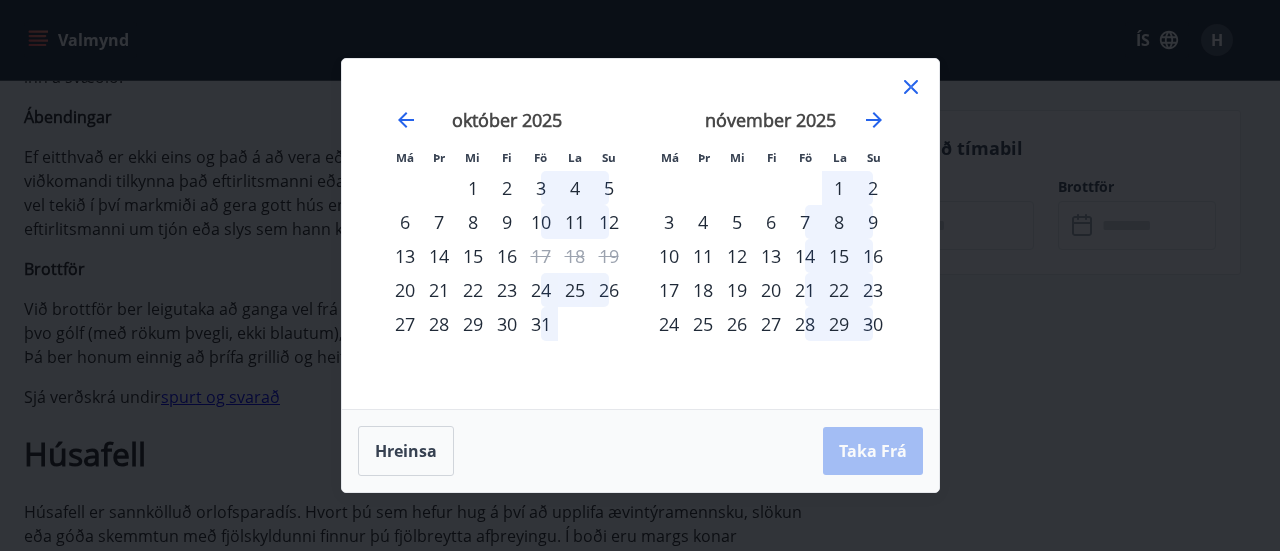 click 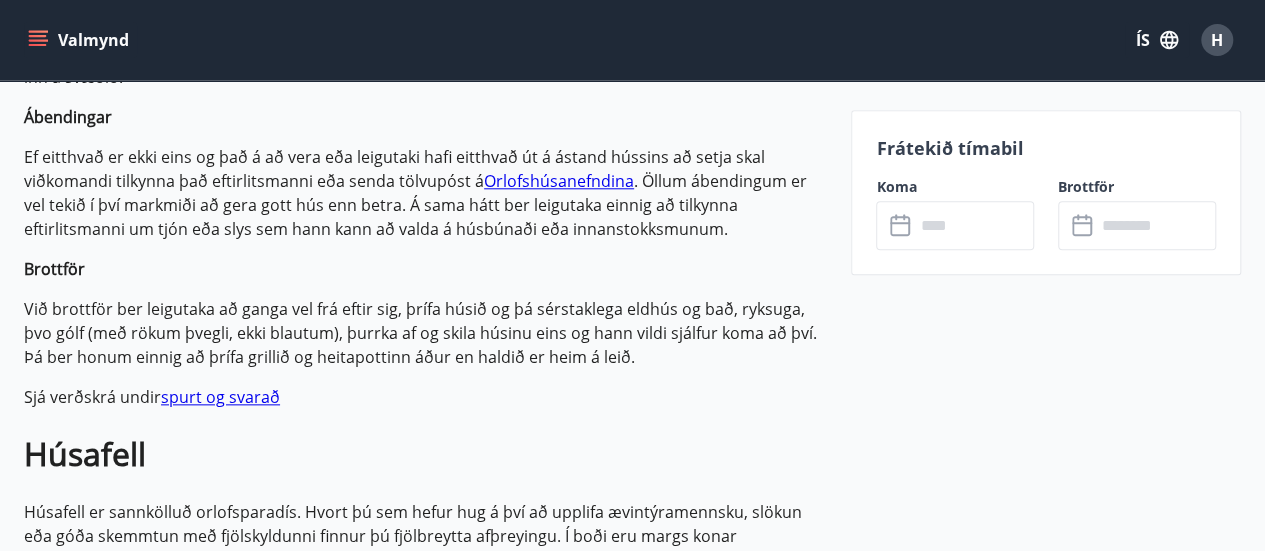 click on "Brottför" at bounding box center (425, 269) 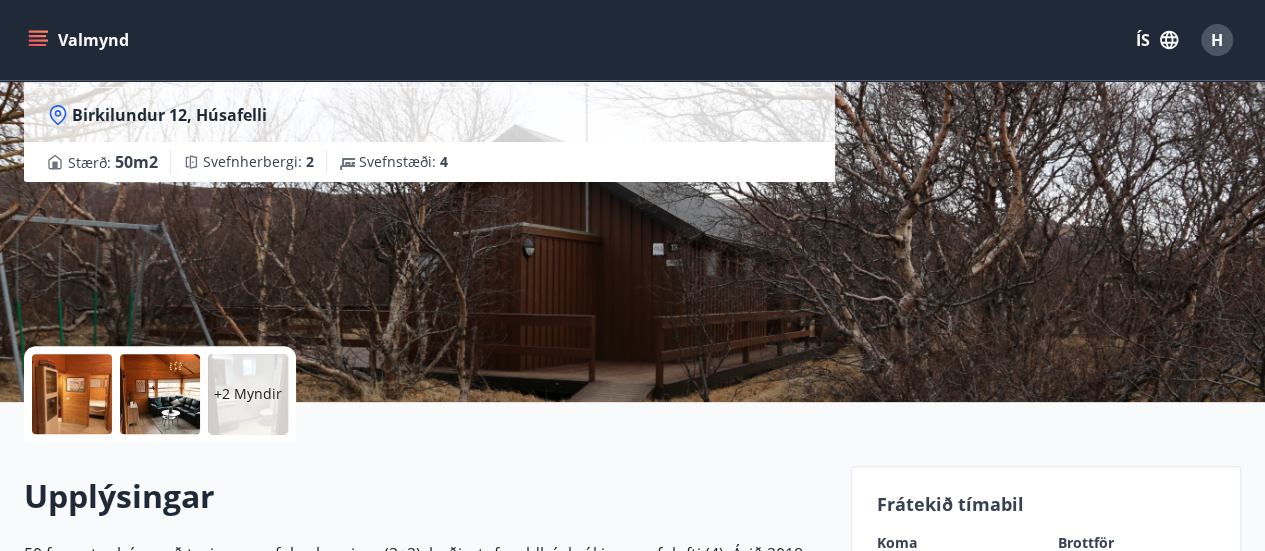 scroll, scrollTop: 0, scrollLeft: 0, axis: both 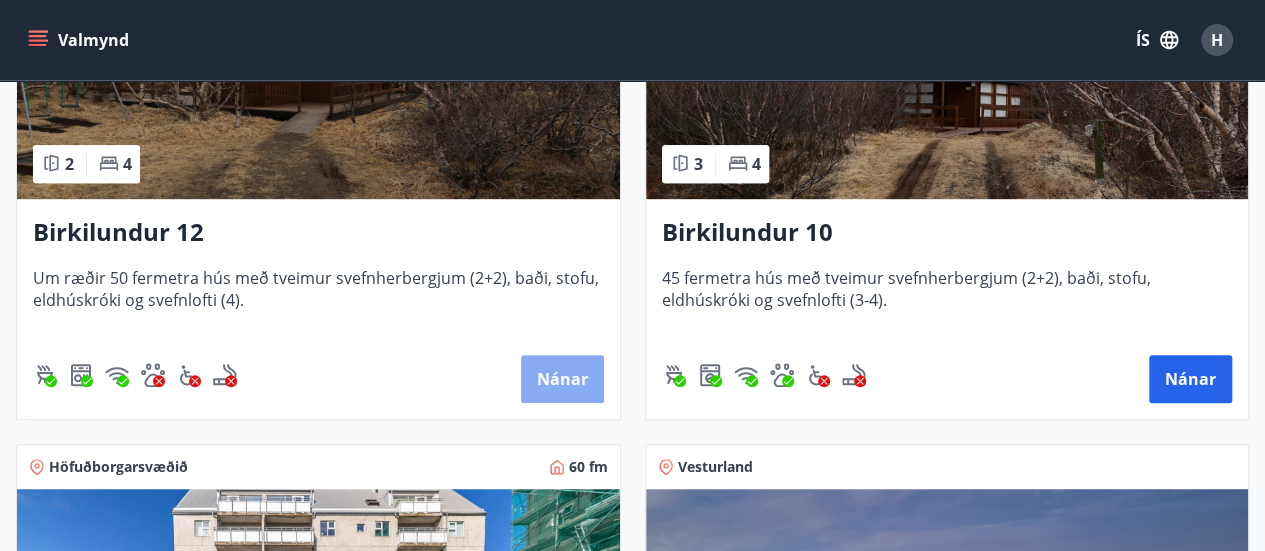 click on "Nánar" at bounding box center [562, 379] 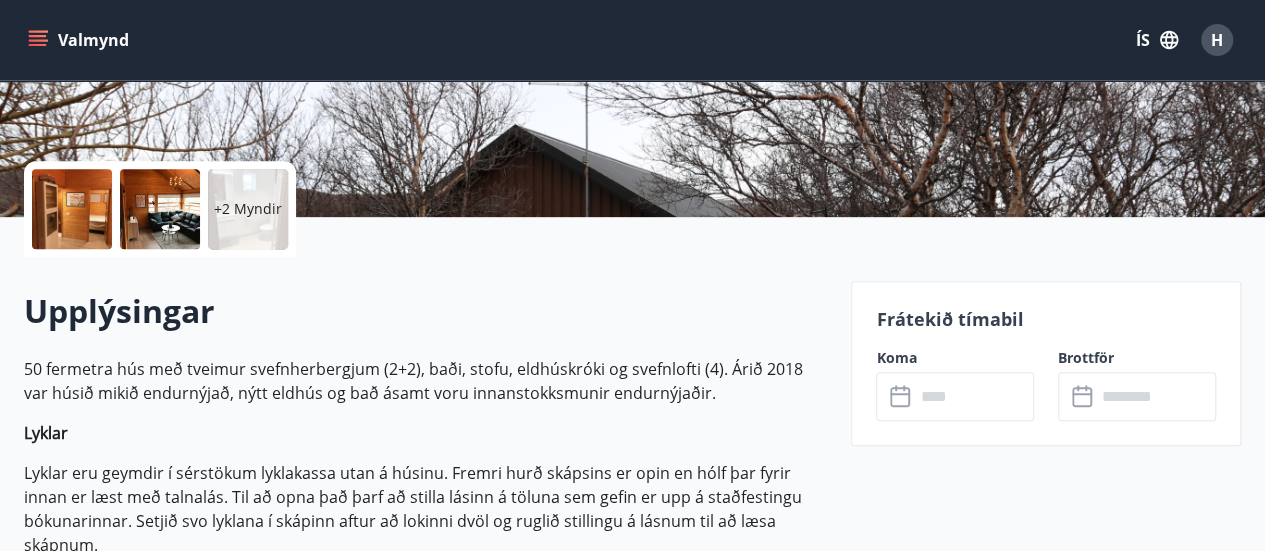 scroll, scrollTop: 385, scrollLeft: 0, axis: vertical 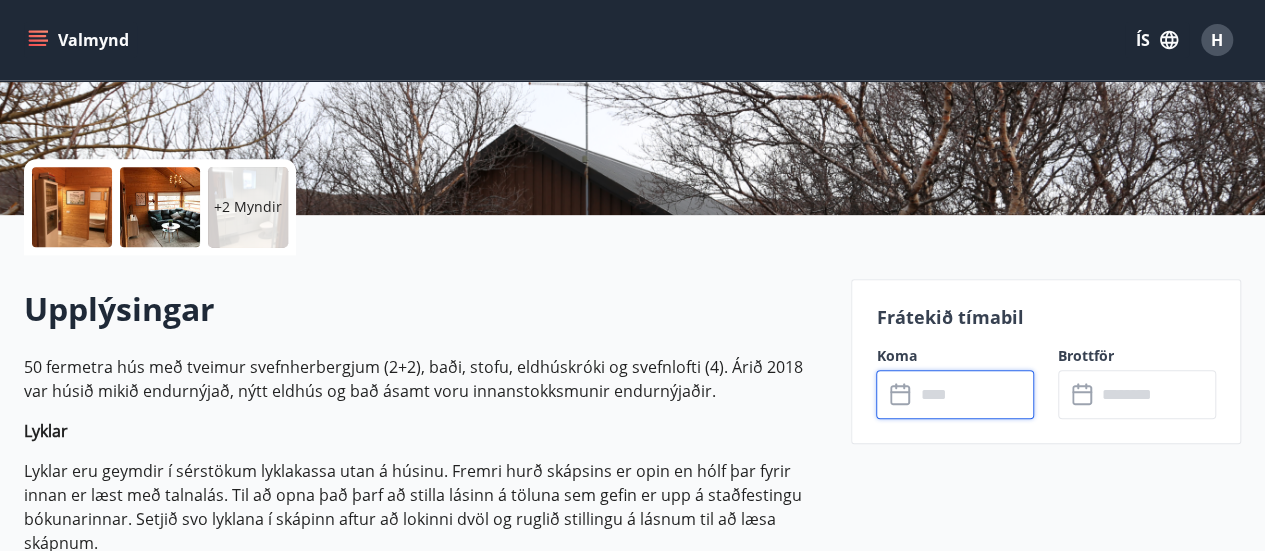 click at bounding box center [974, 394] 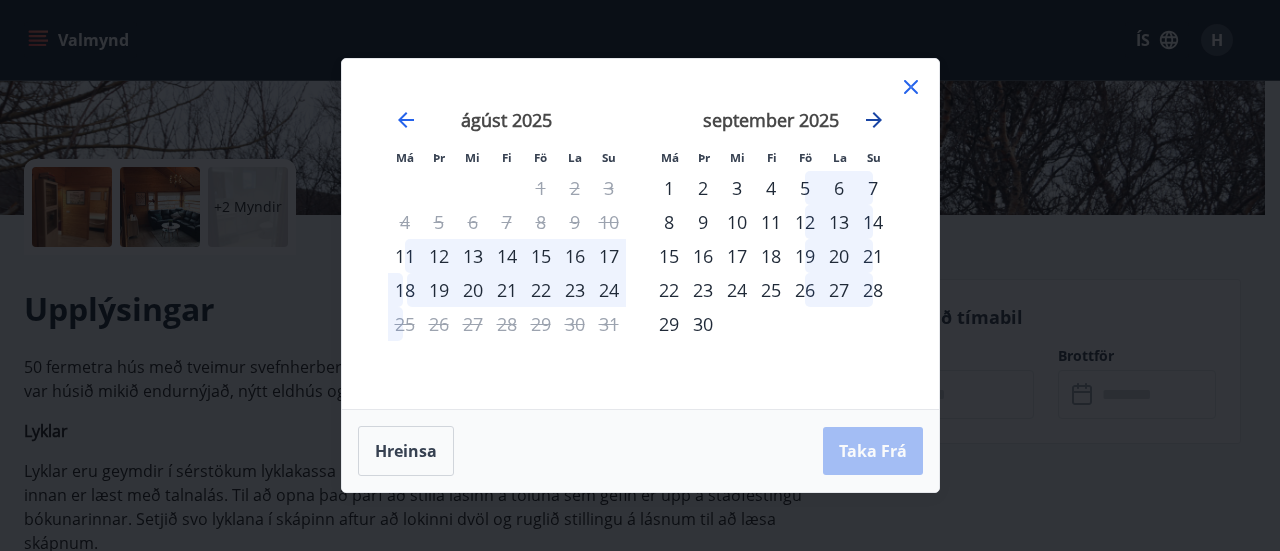 click 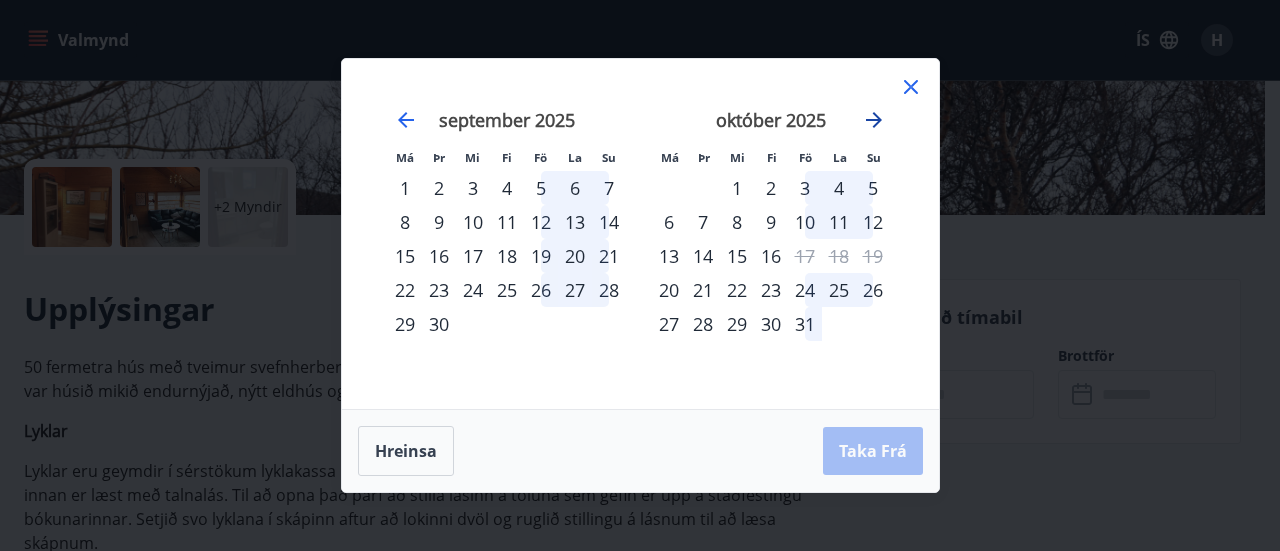 click 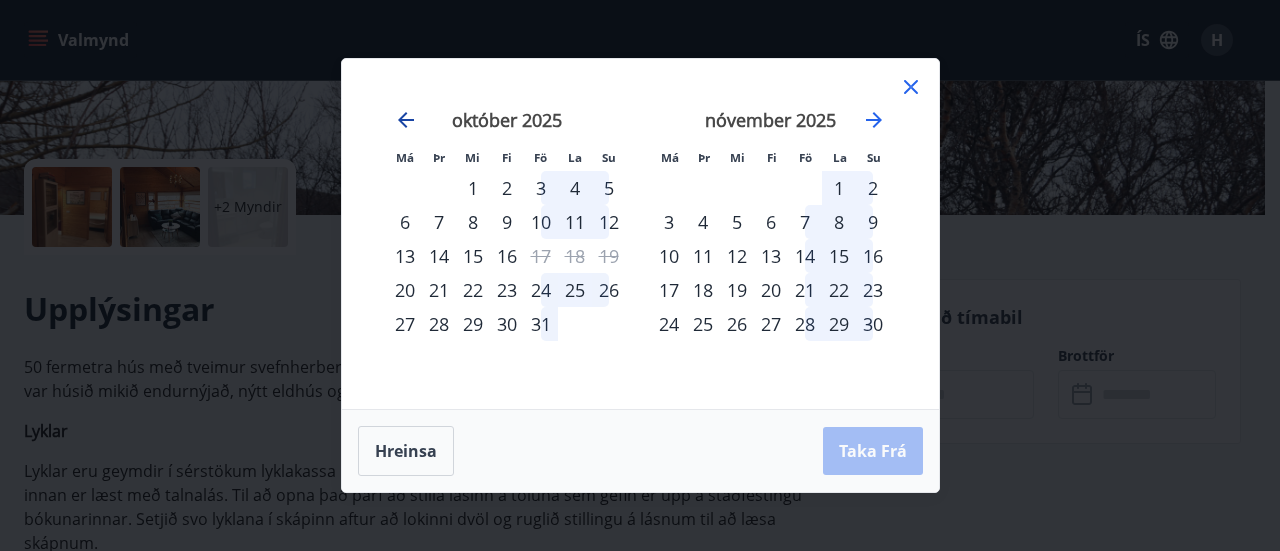 click 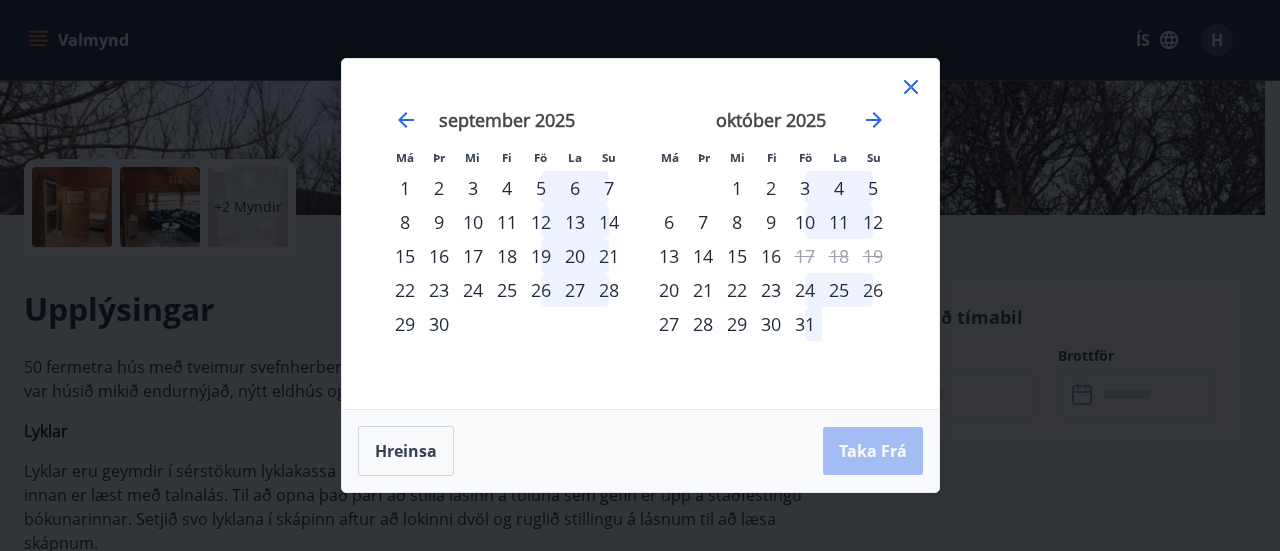 click on "4" at bounding box center (507, 188) 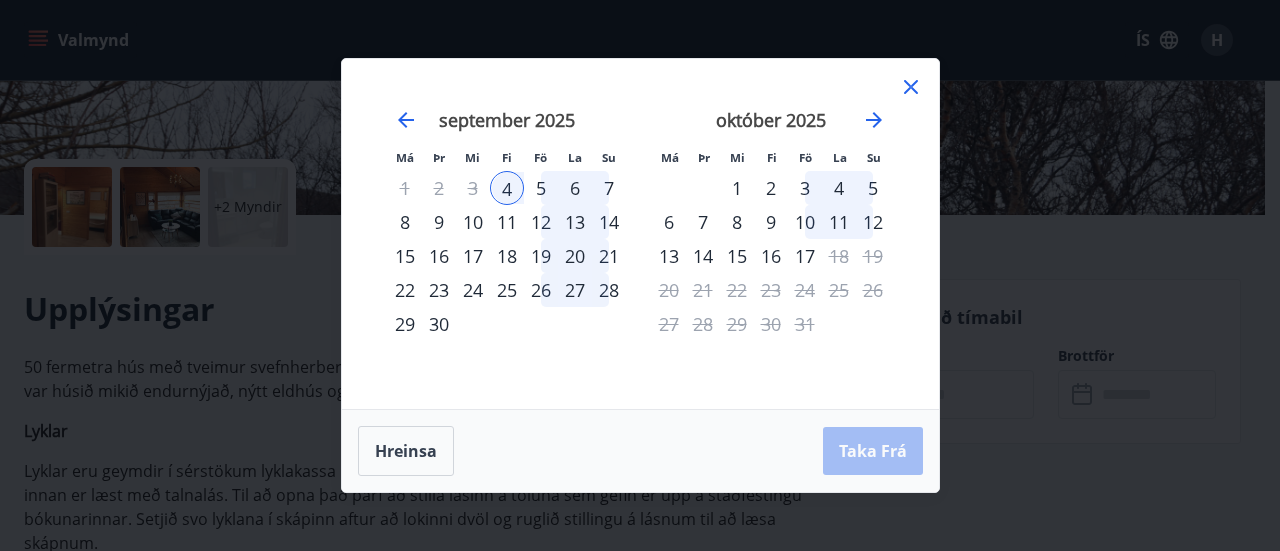 click on "7" at bounding box center (609, 188) 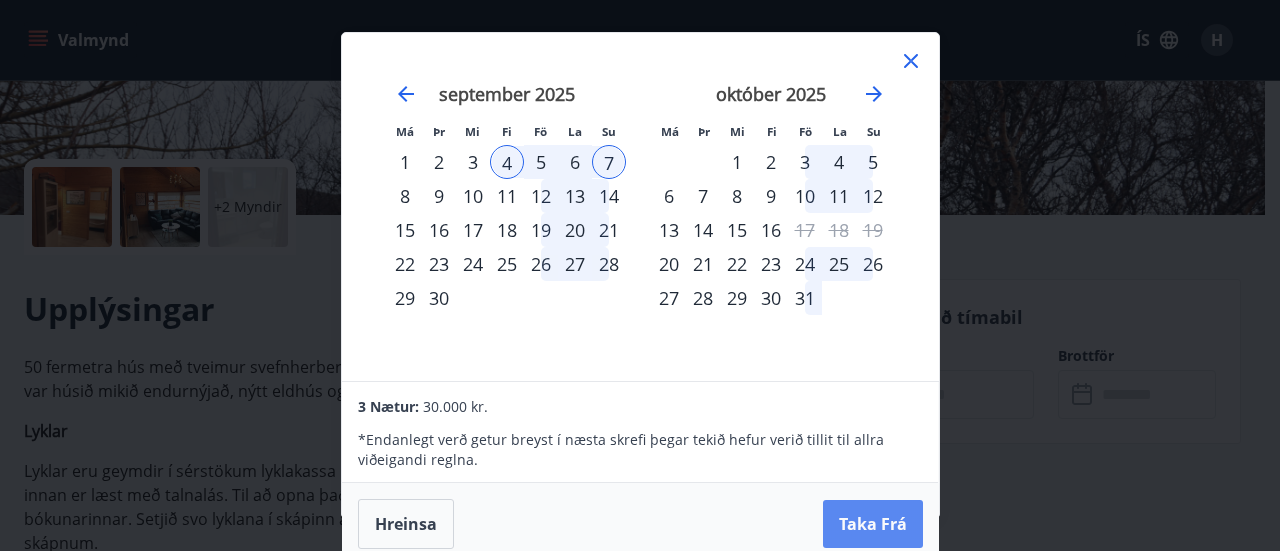 click on "Taka Frá" at bounding box center (873, 524) 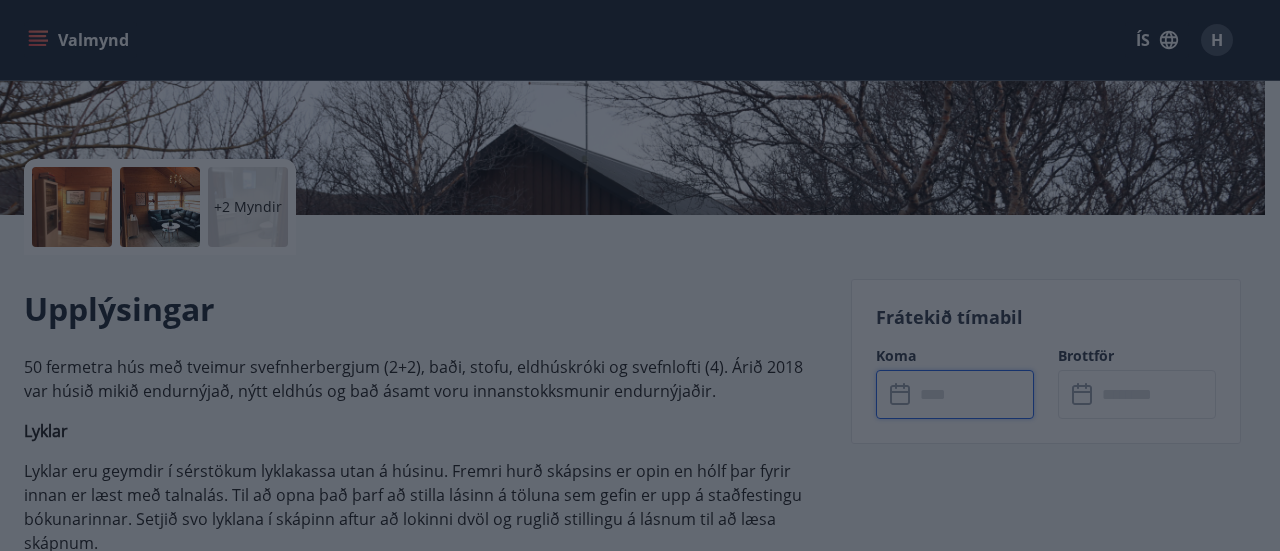 type on "******" 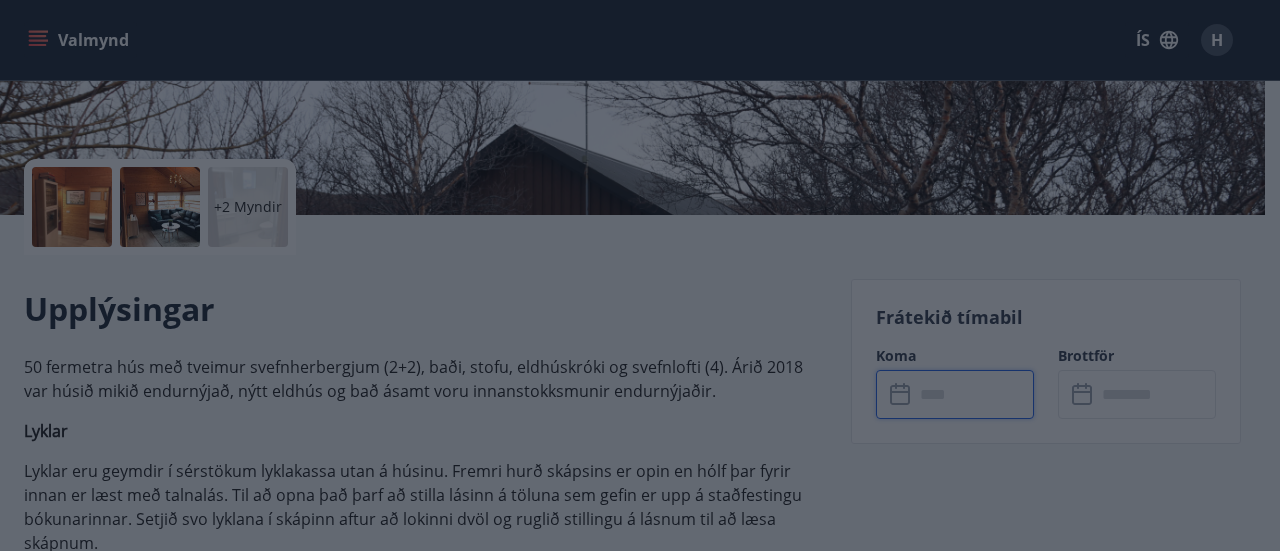 type on "******" 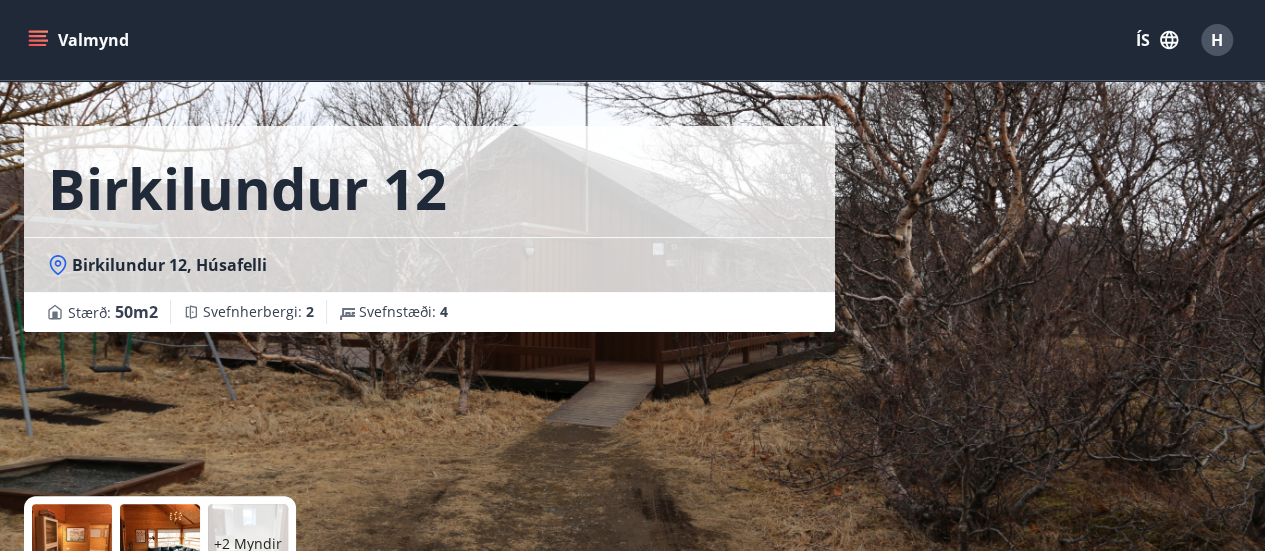 scroll, scrollTop: 0, scrollLeft: 0, axis: both 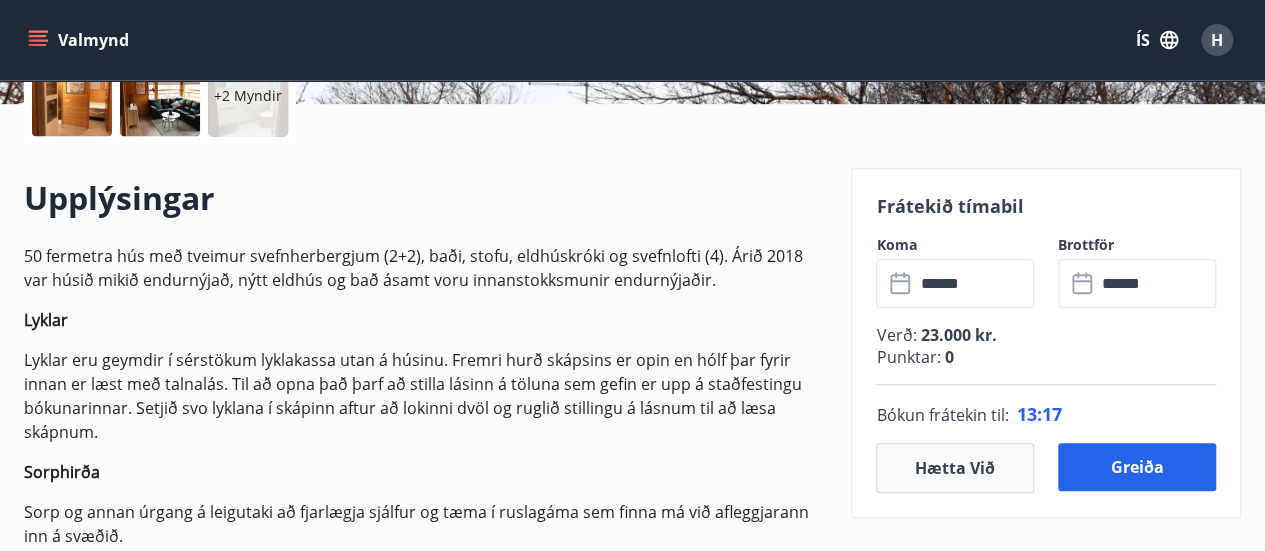 click on "Lyklar" at bounding box center [425, 320] 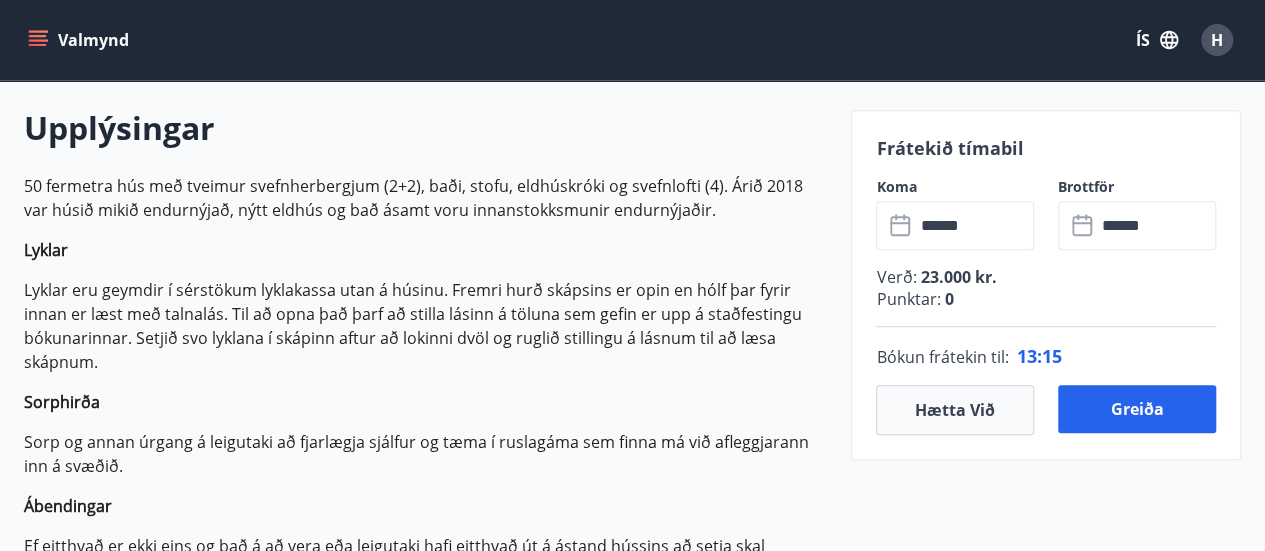 scroll, scrollTop: 592, scrollLeft: 0, axis: vertical 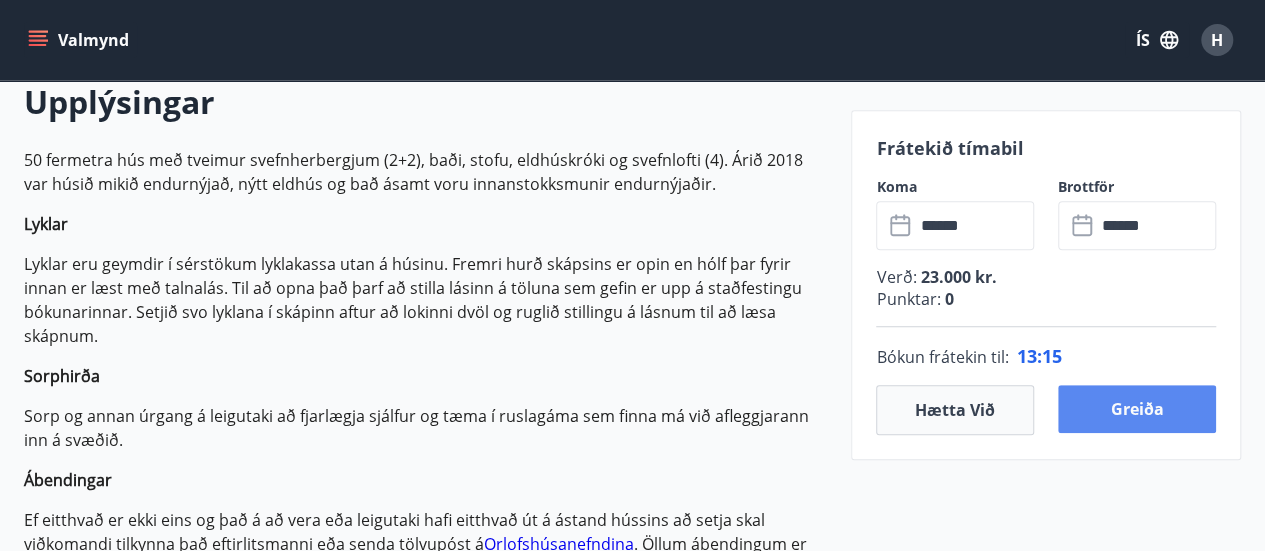 click on "Greiða" at bounding box center (1137, 409) 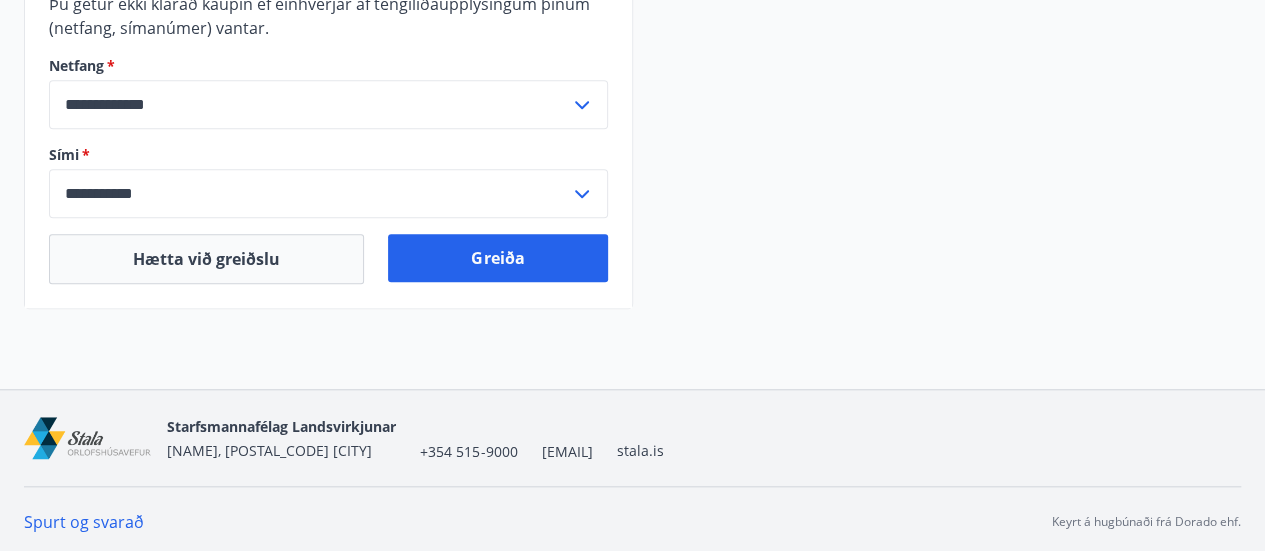 scroll, scrollTop: 771, scrollLeft: 0, axis: vertical 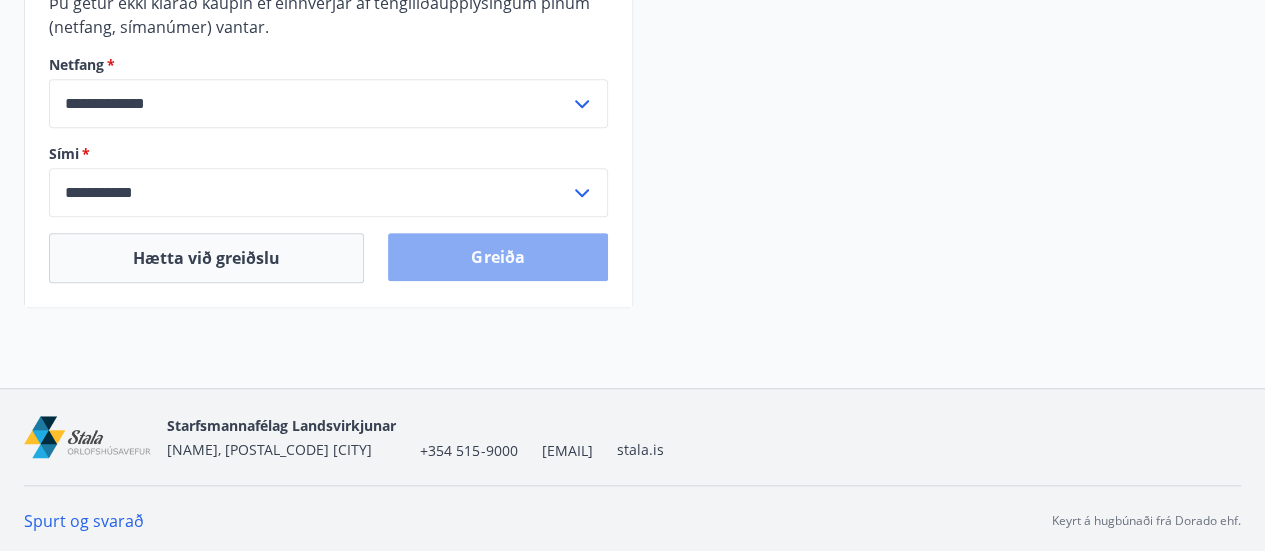 click on "Greiða" at bounding box center (497, 257) 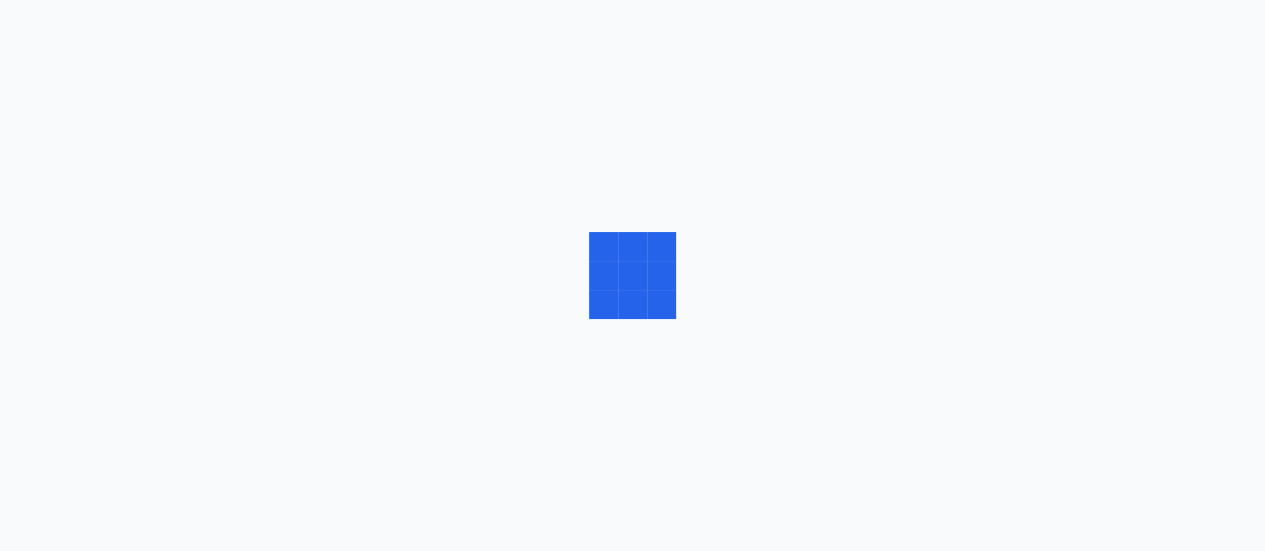 scroll, scrollTop: 0, scrollLeft: 0, axis: both 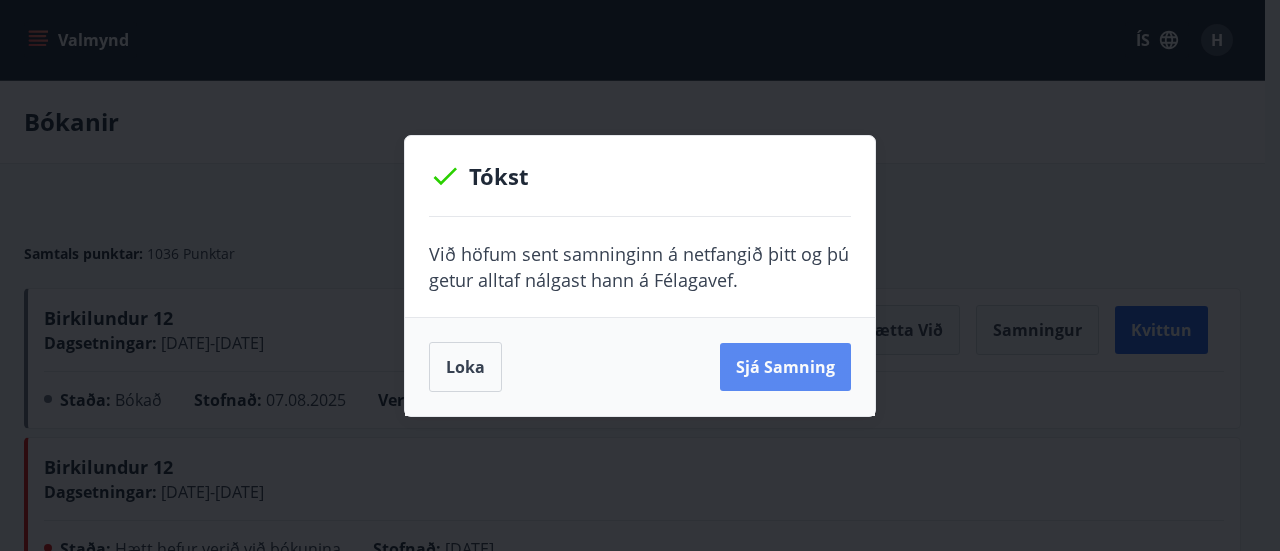 click on "Sjá samning" at bounding box center (785, 367) 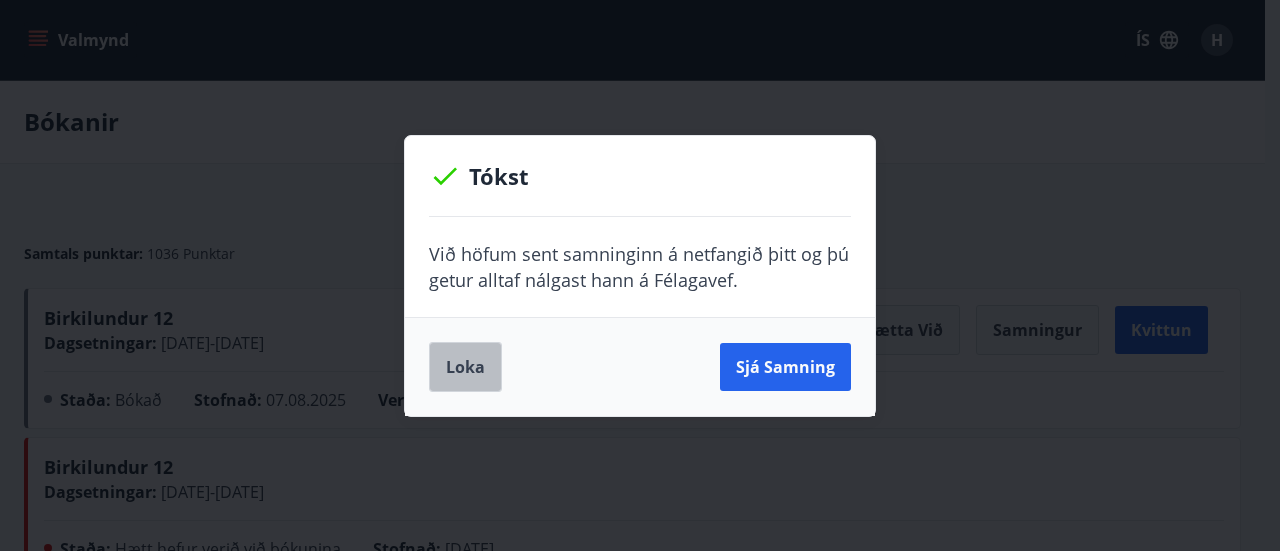 click on "Loka" at bounding box center (465, 367) 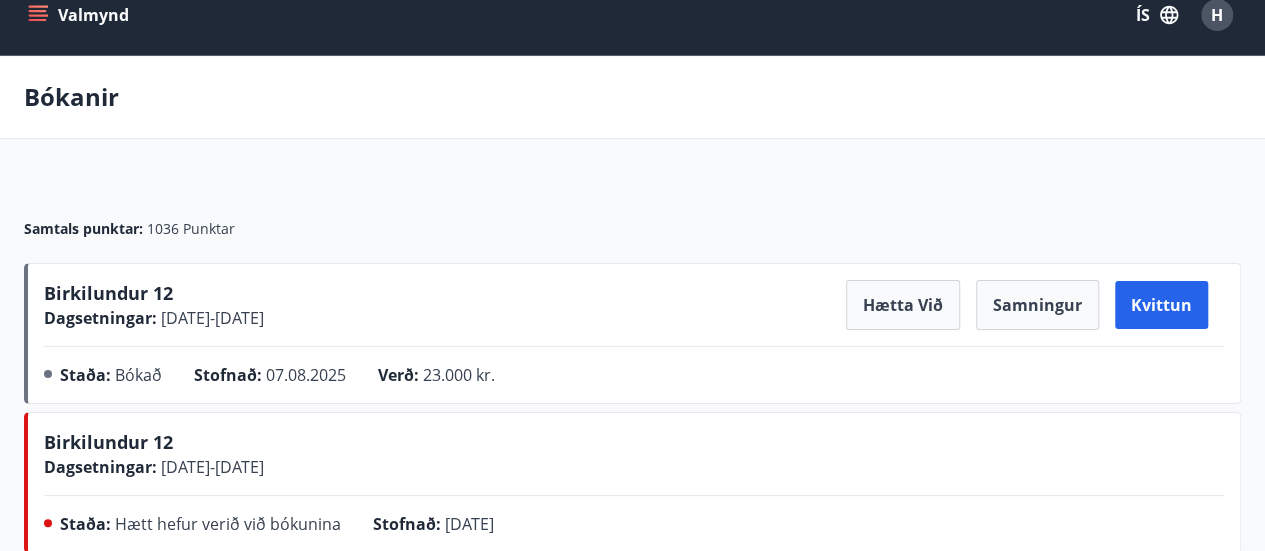 scroll, scrollTop: 0, scrollLeft: 0, axis: both 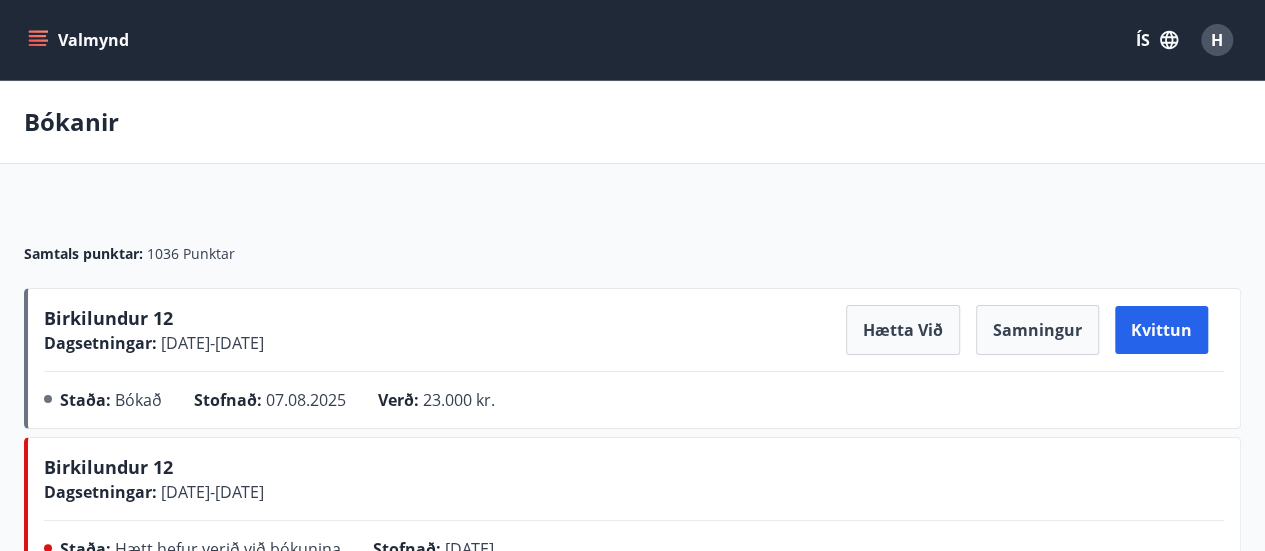click 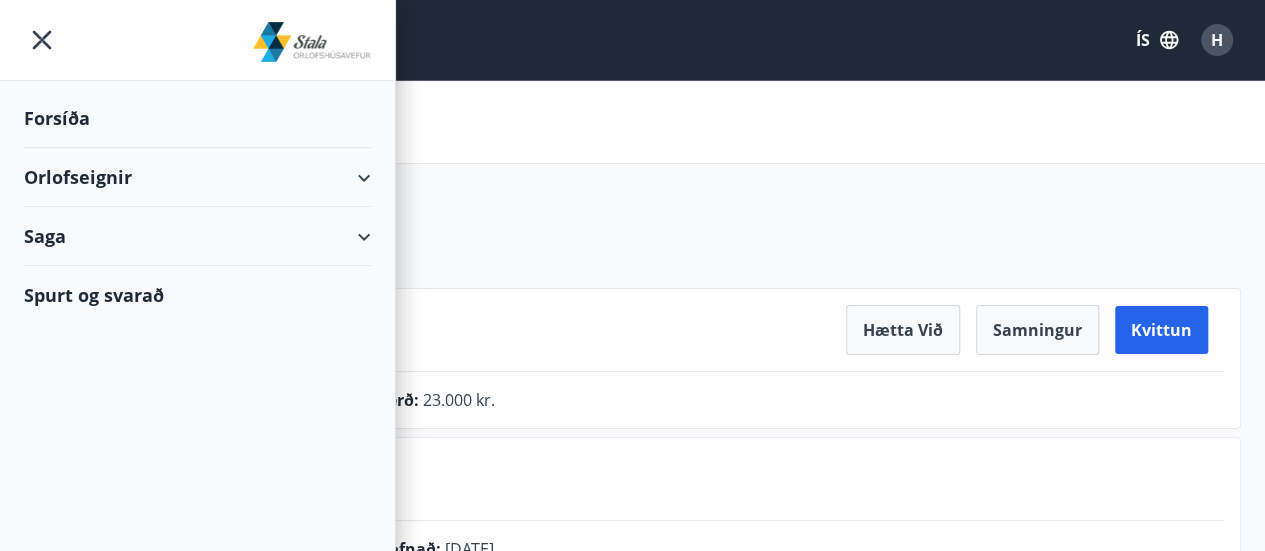 click on "Forsíða" at bounding box center (197, 118) 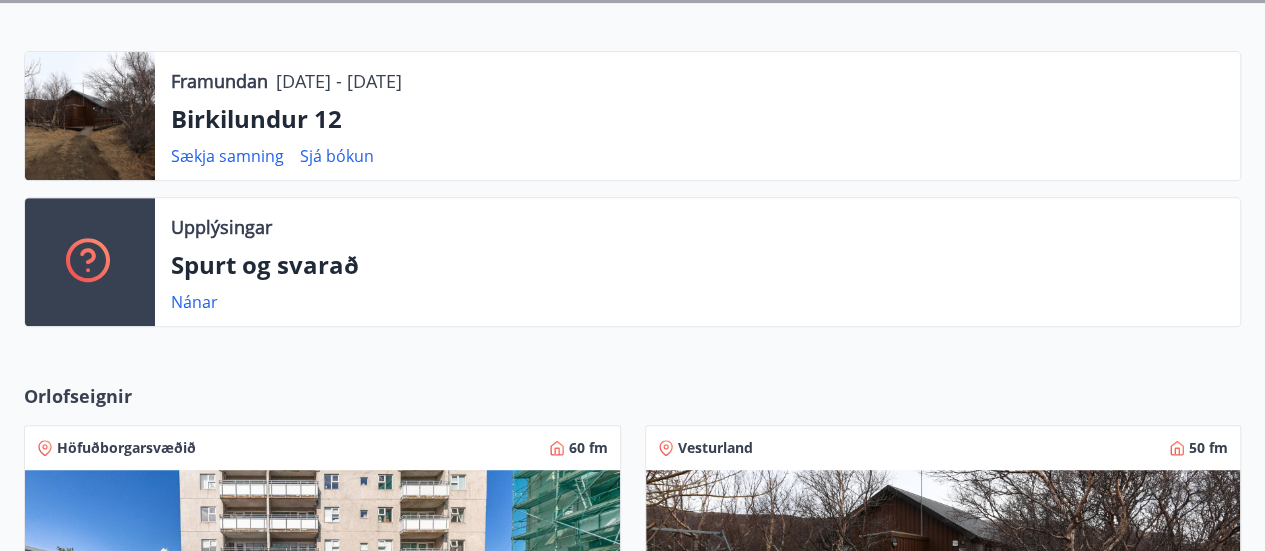 scroll, scrollTop: 0, scrollLeft: 0, axis: both 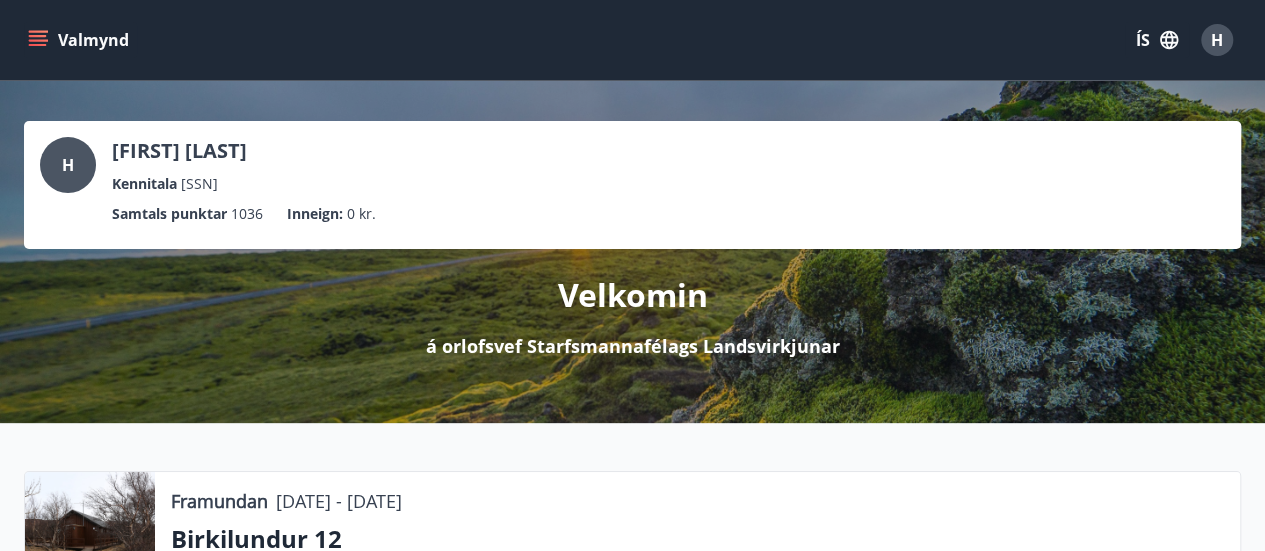 click on "Valmynd" at bounding box center (80, 40) 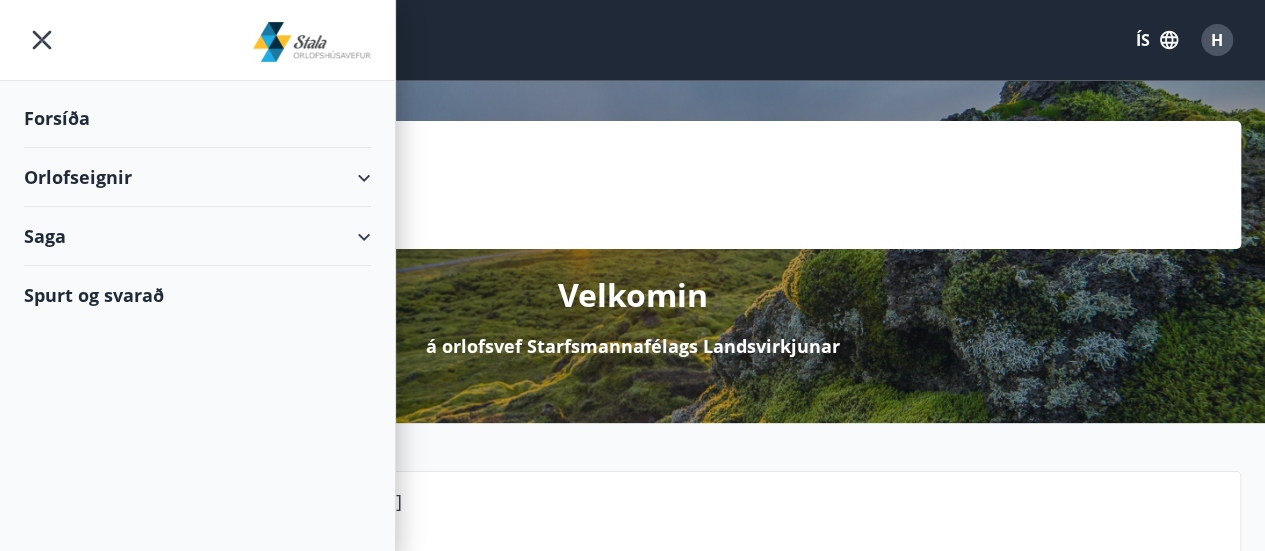 click on "Forsíða" at bounding box center [197, 118] 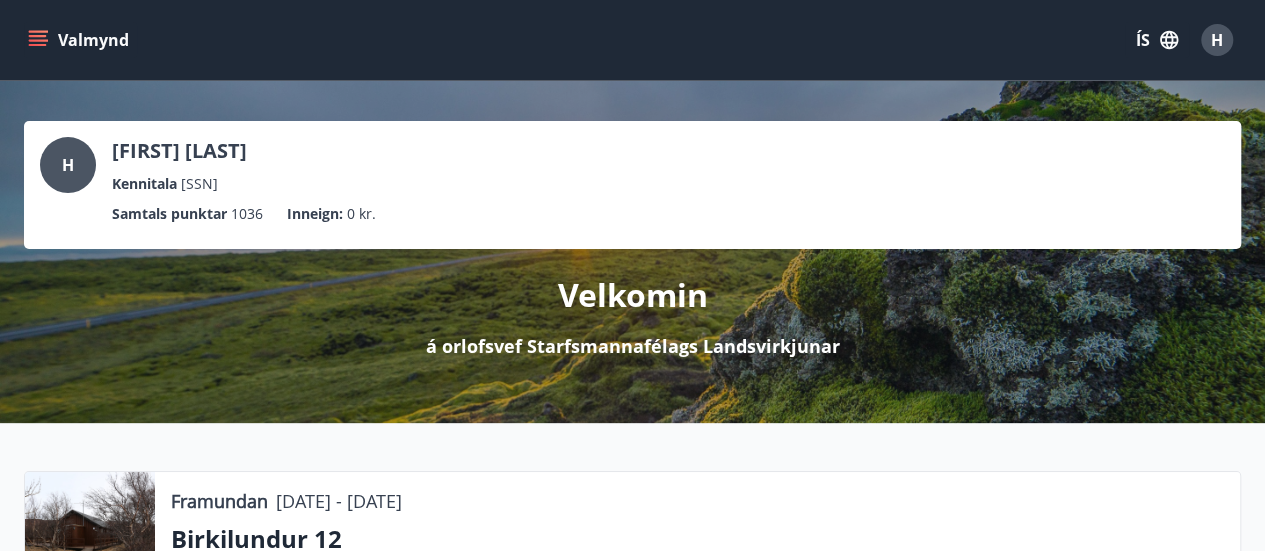 click 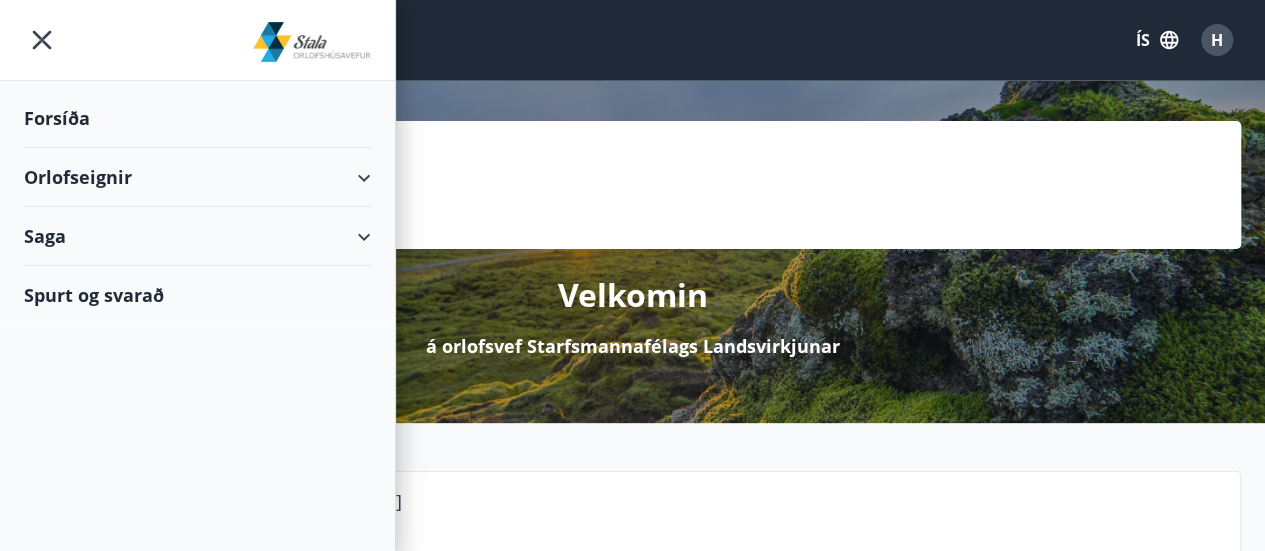 click on "Orlofseignir" at bounding box center (197, 177) 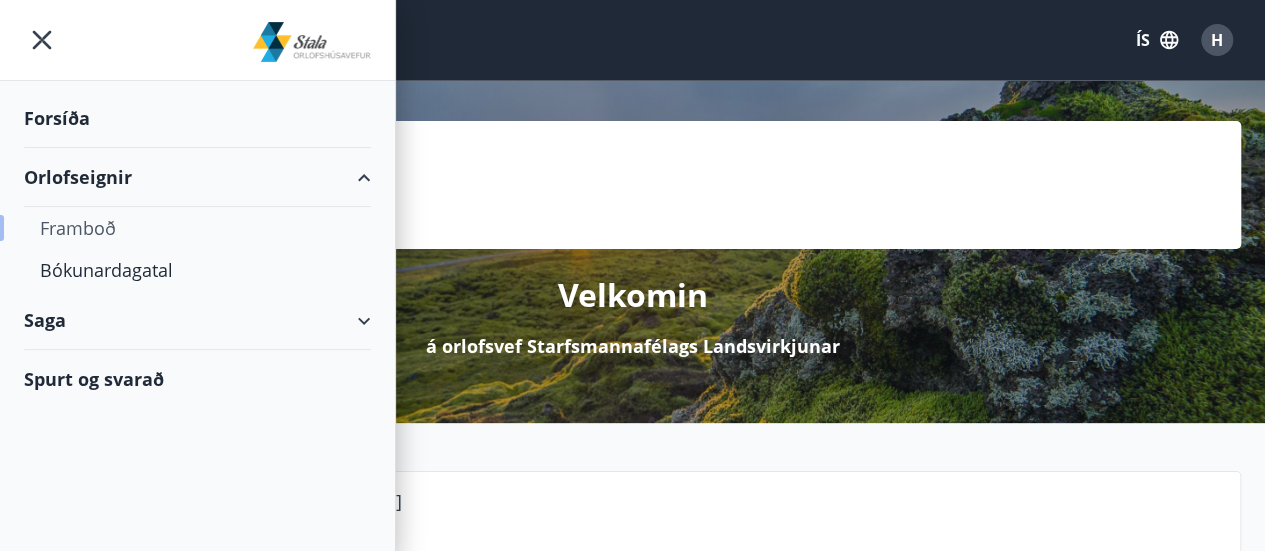 click on "Framboð" at bounding box center [197, 228] 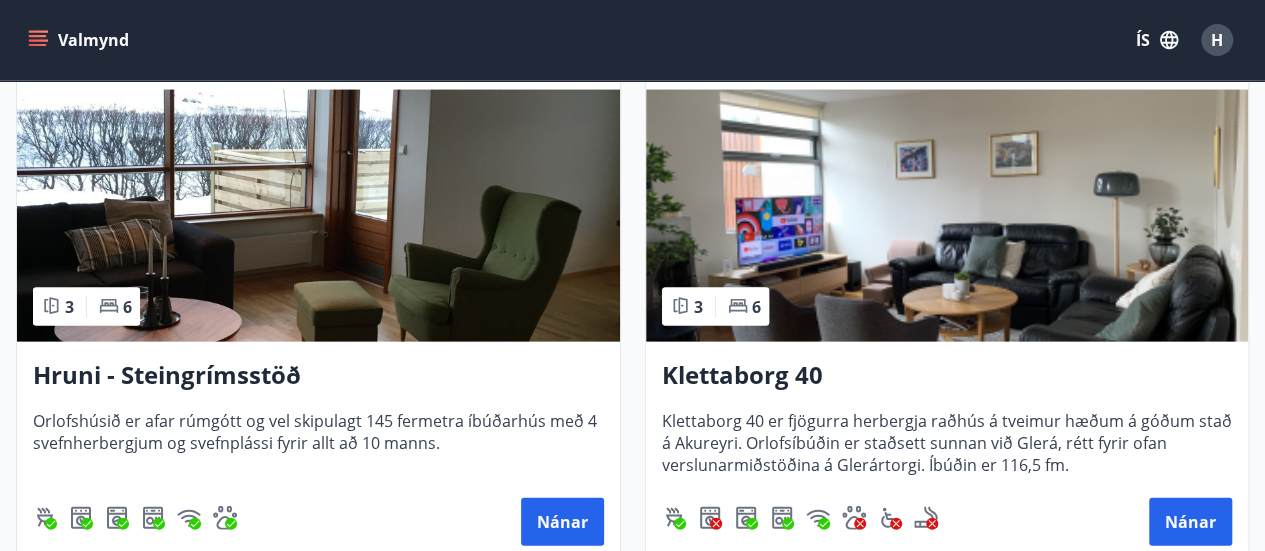 scroll, scrollTop: 2025, scrollLeft: 0, axis: vertical 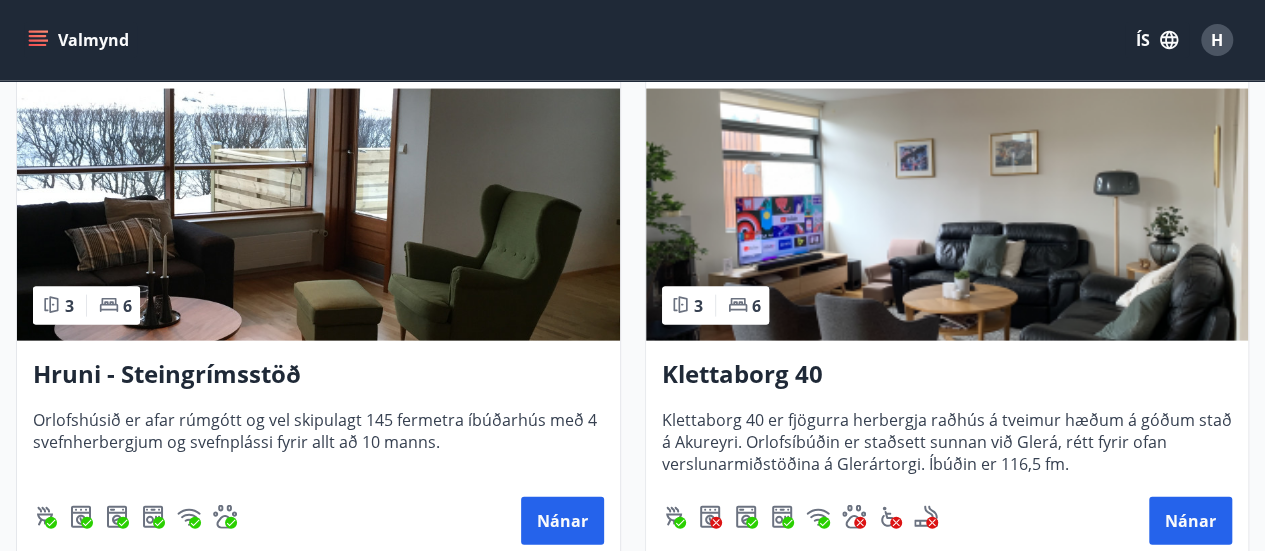 click at bounding box center [318, 215] 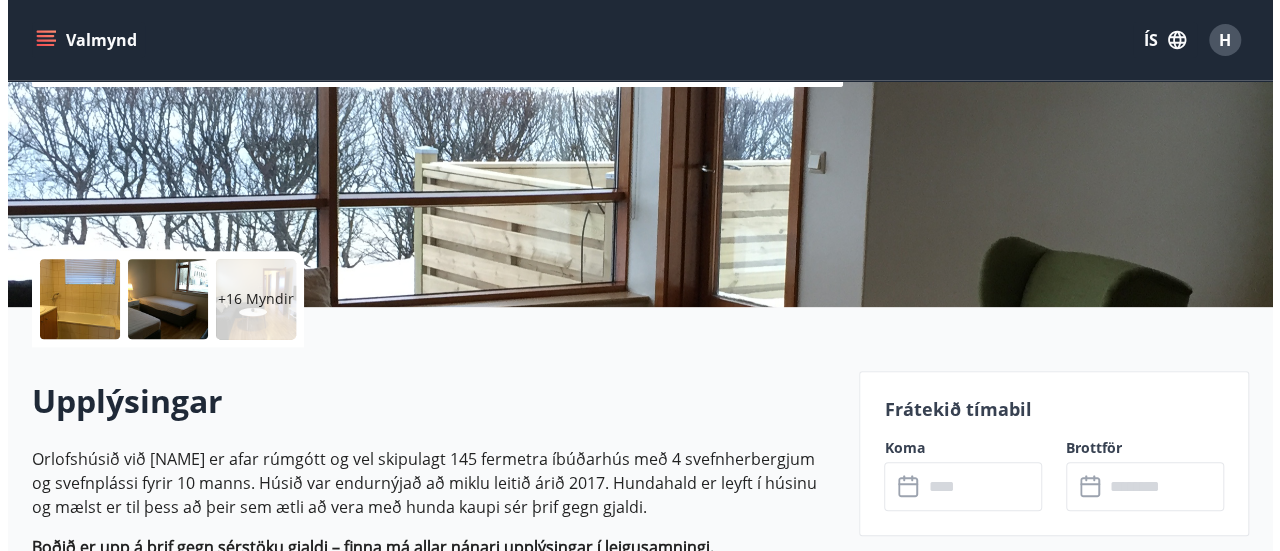 scroll, scrollTop: 295, scrollLeft: 0, axis: vertical 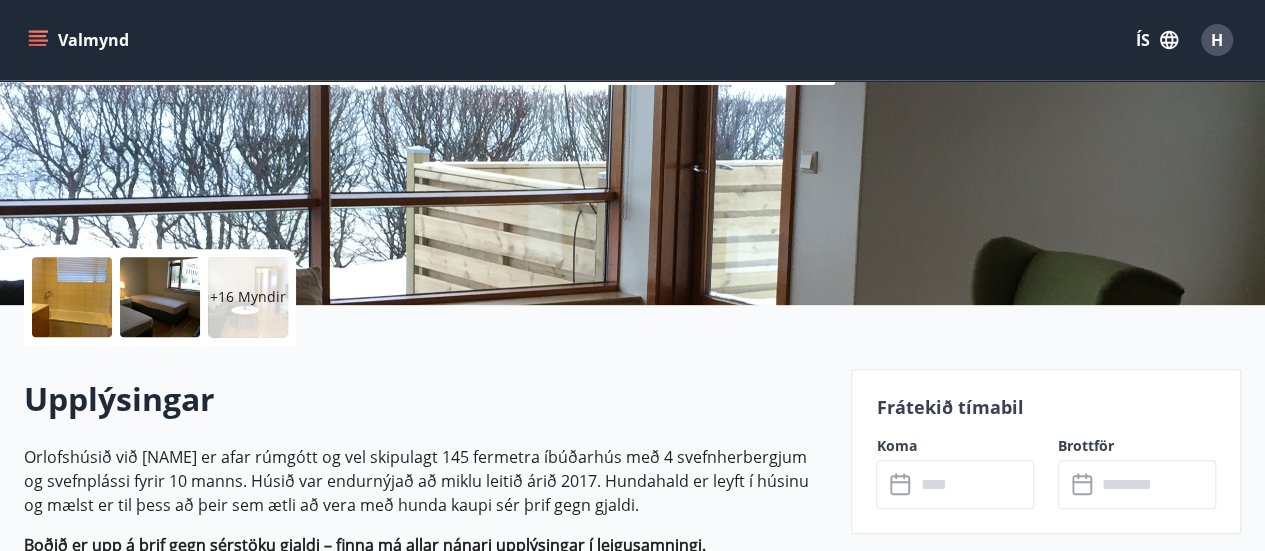 click at bounding box center [72, 297] 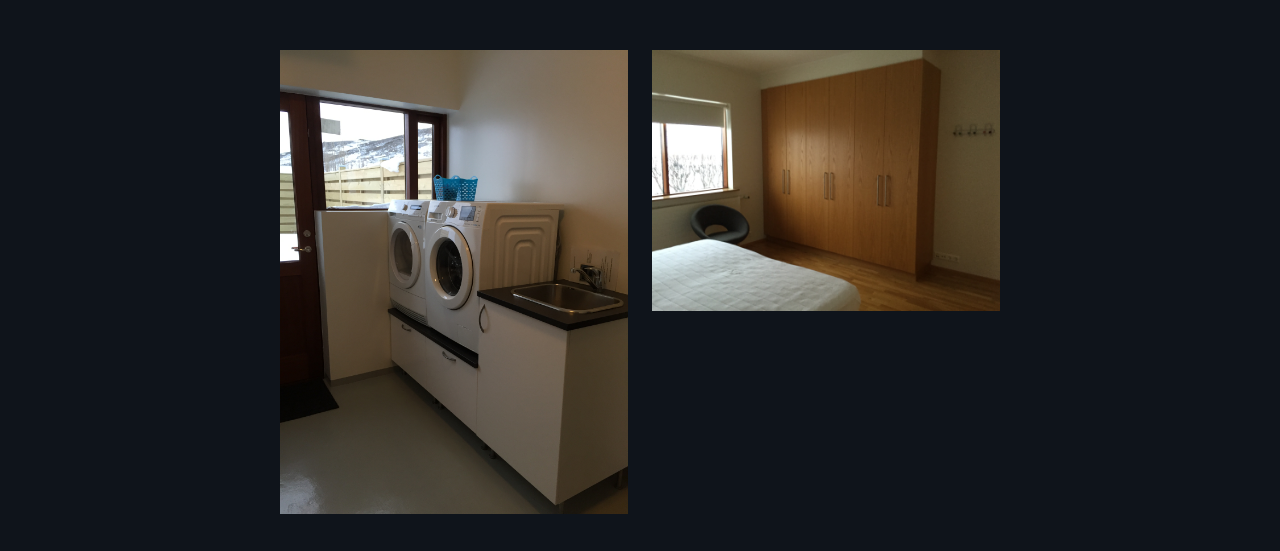 scroll, scrollTop: 62, scrollLeft: 0, axis: vertical 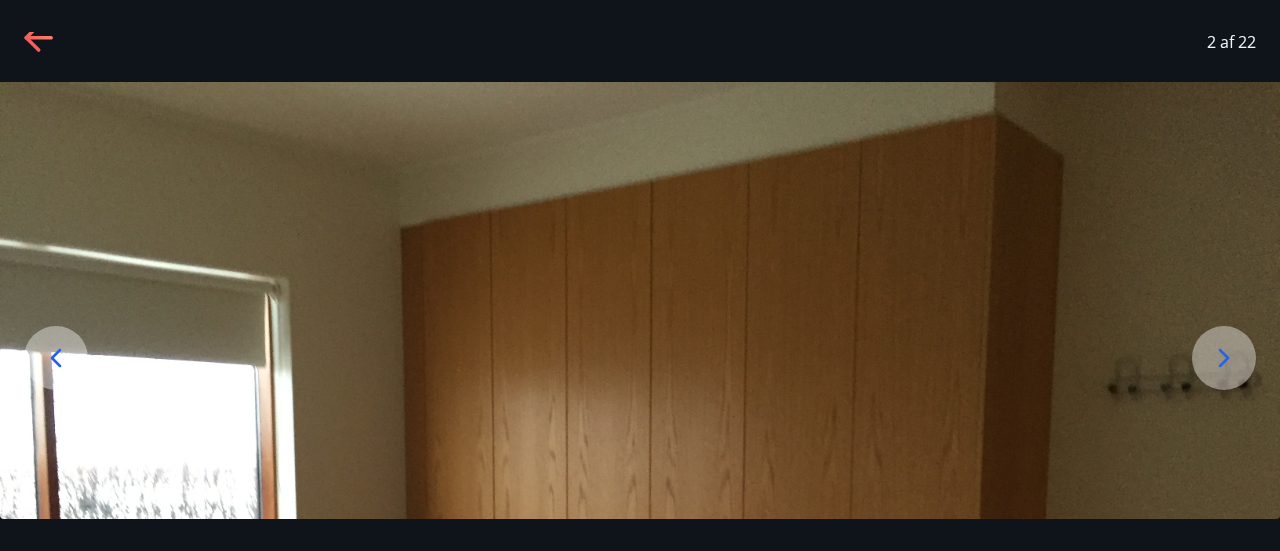 click at bounding box center [1224, 358] 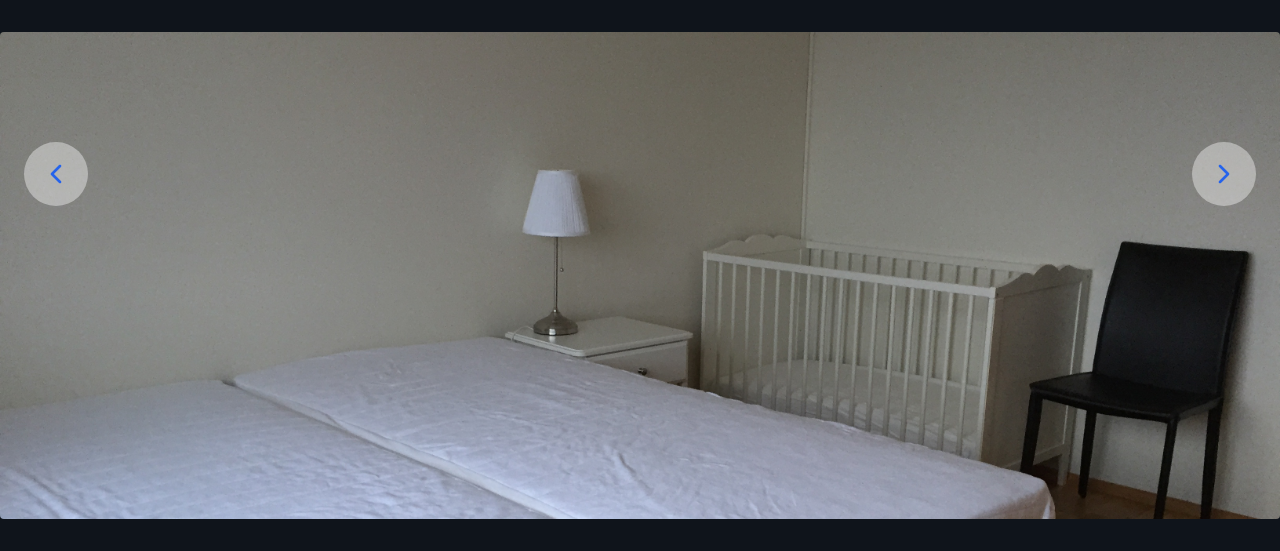 scroll, scrollTop: 214, scrollLeft: 0, axis: vertical 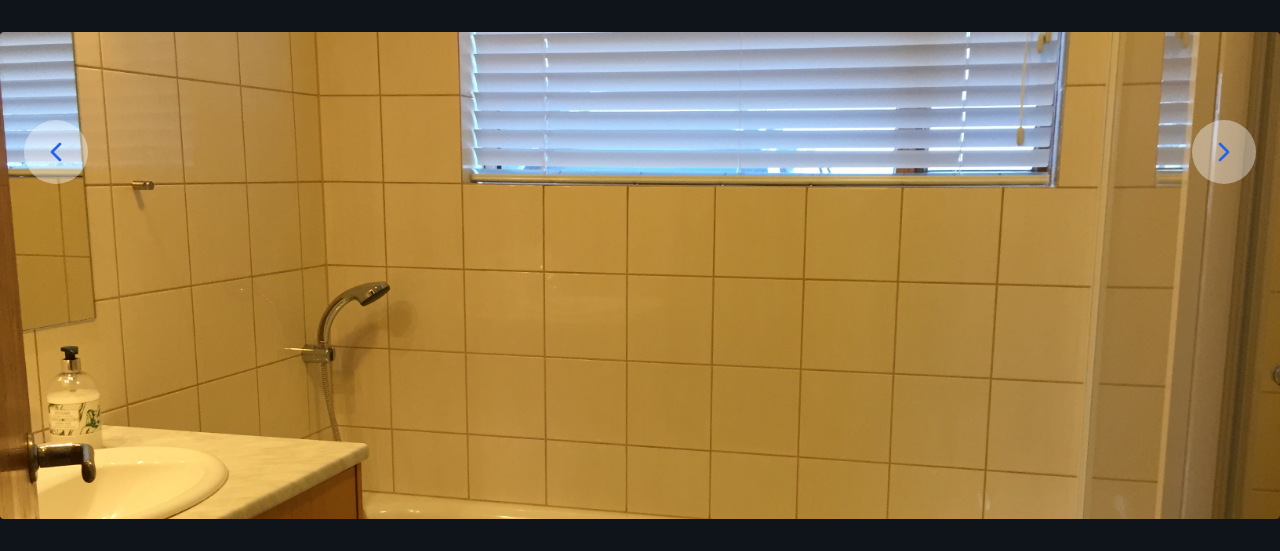 click 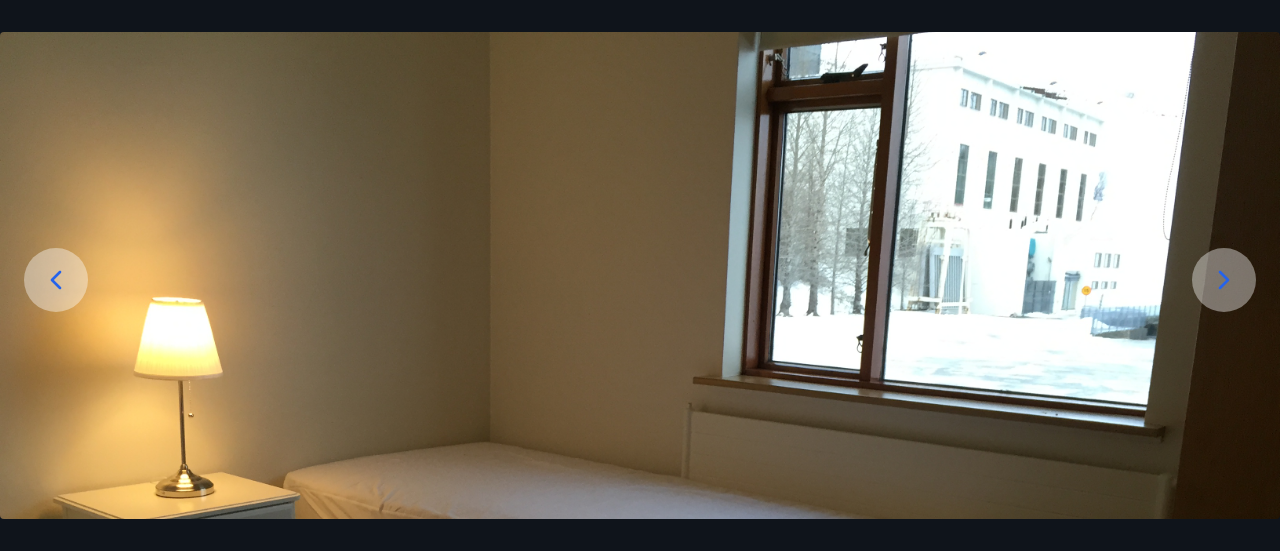 scroll, scrollTop: 108, scrollLeft: 0, axis: vertical 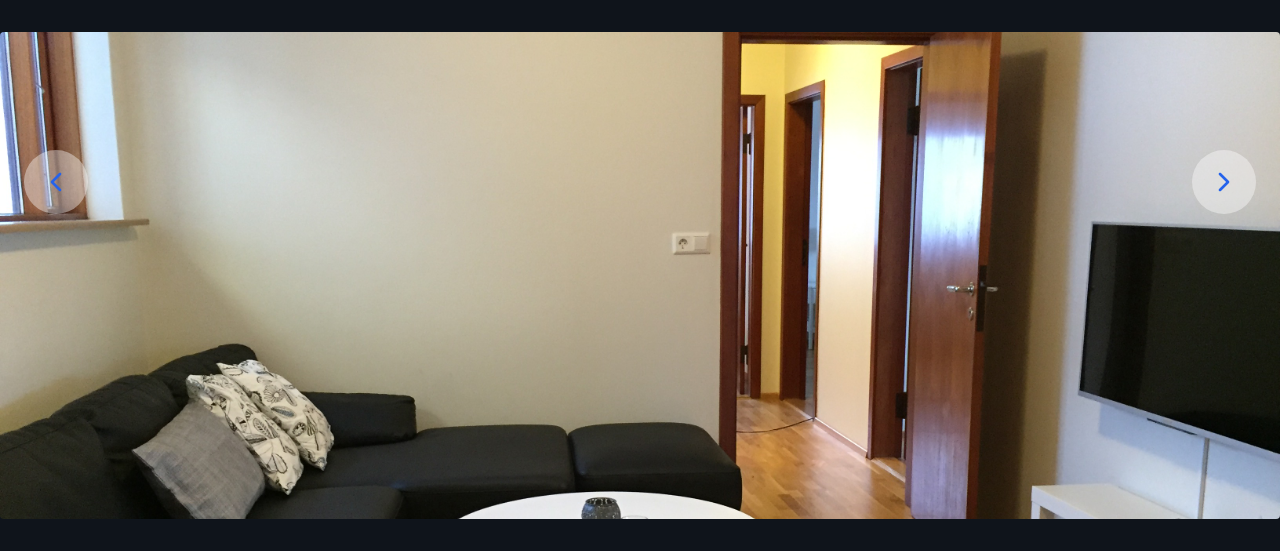 click 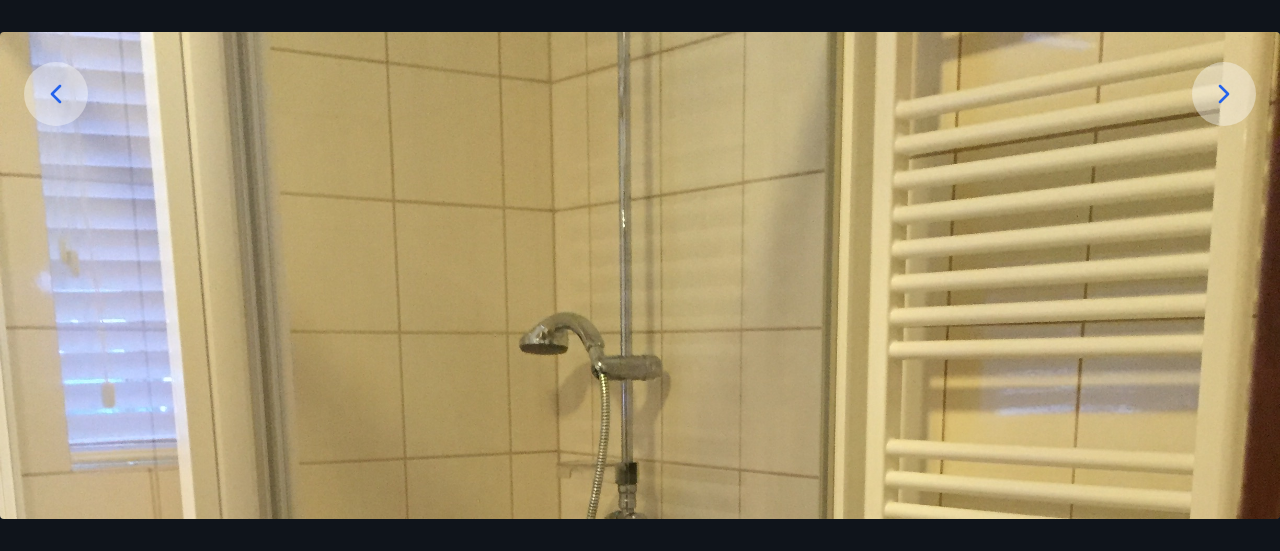 scroll, scrollTop: 293, scrollLeft: 0, axis: vertical 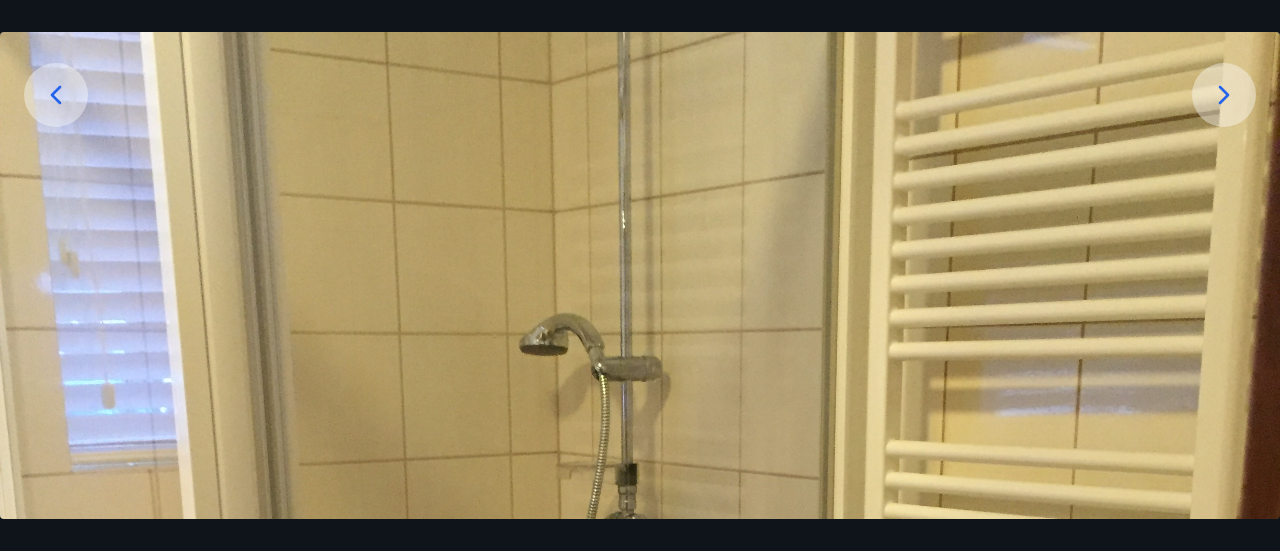click at bounding box center (1224, 95) 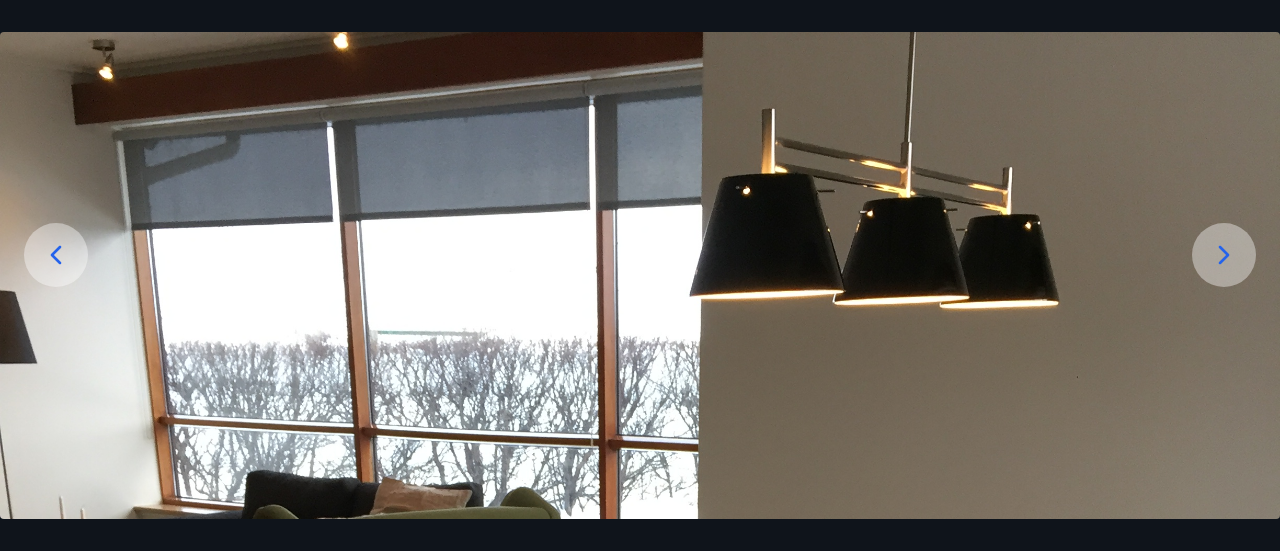 scroll, scrollTop: 132, scrollLeft: 0, axis: vertical 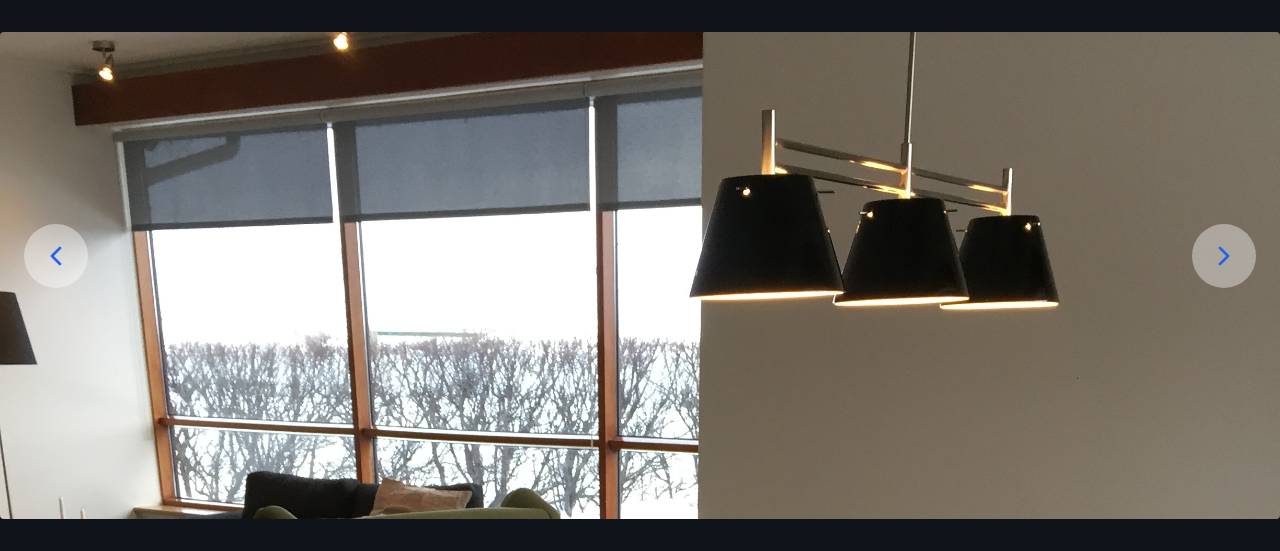 click 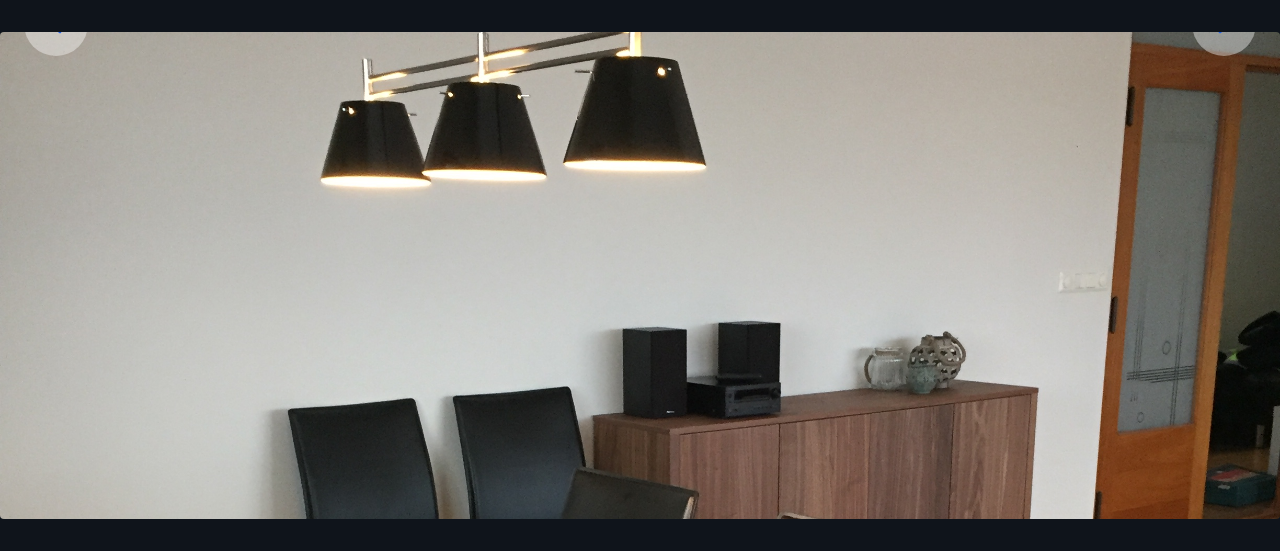 scroll, scrollTop: 0, scrollLeft: 0, axis: both 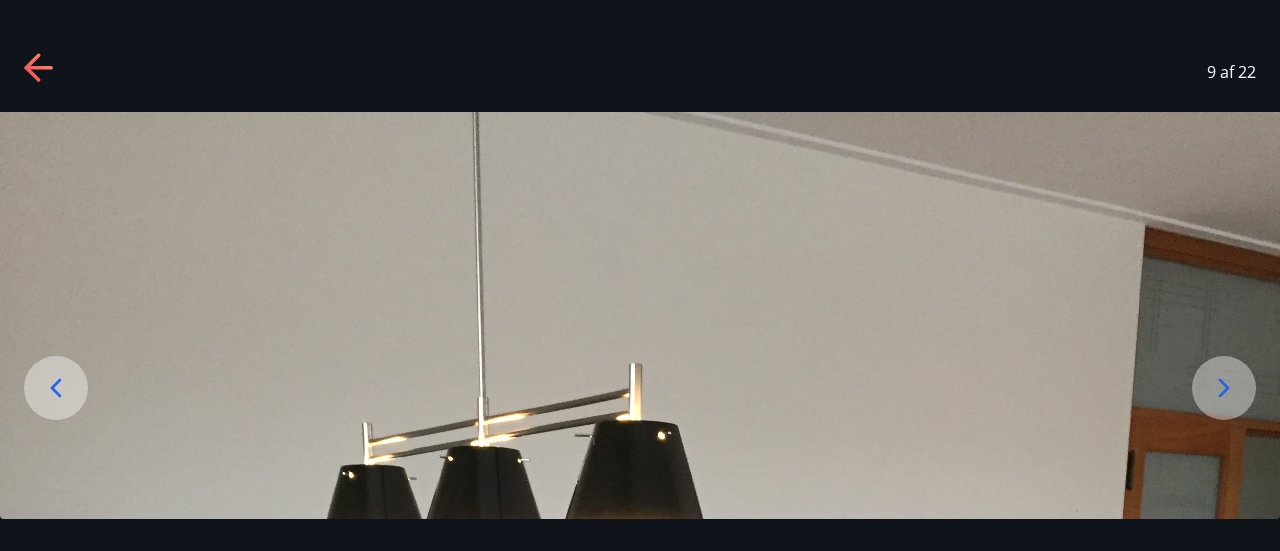 click 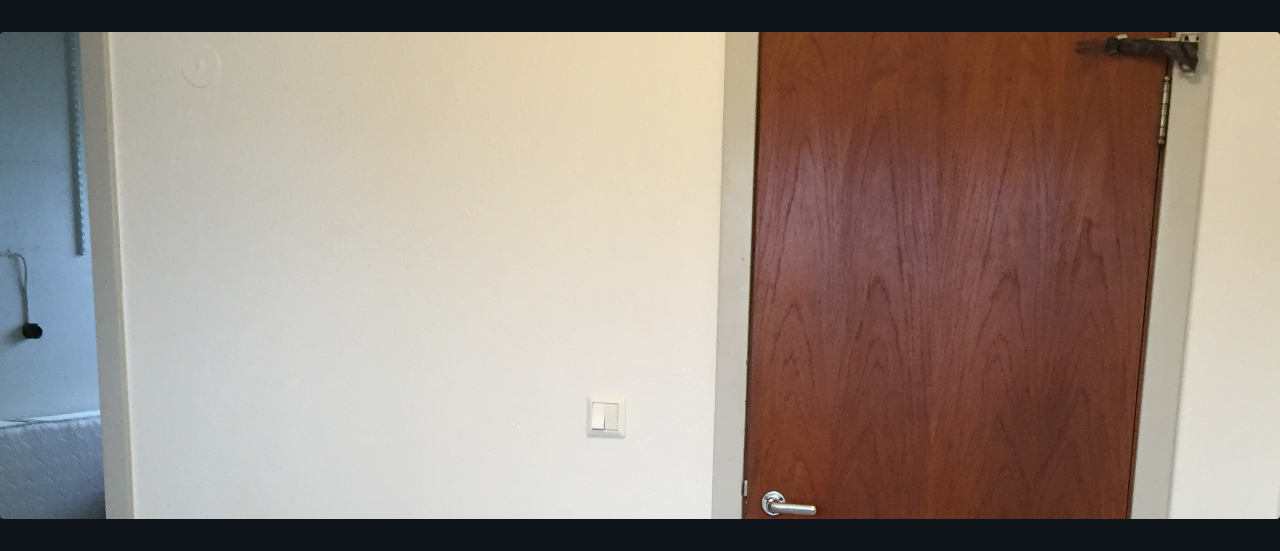 scroll, scrollTop: 36, scrollLeft: 0, axis: vertical 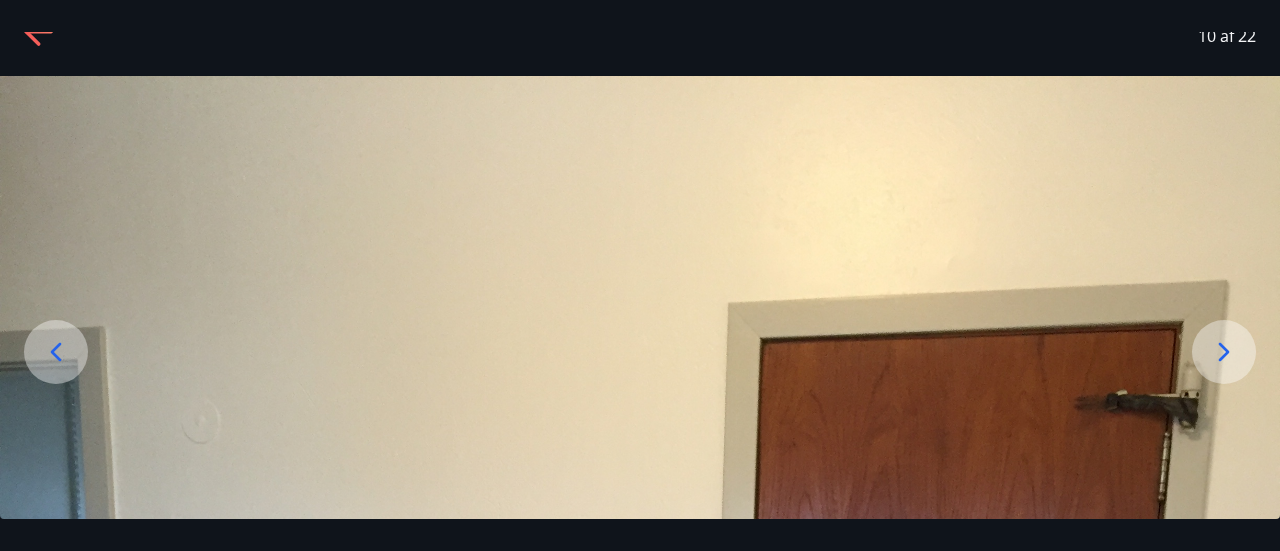 click 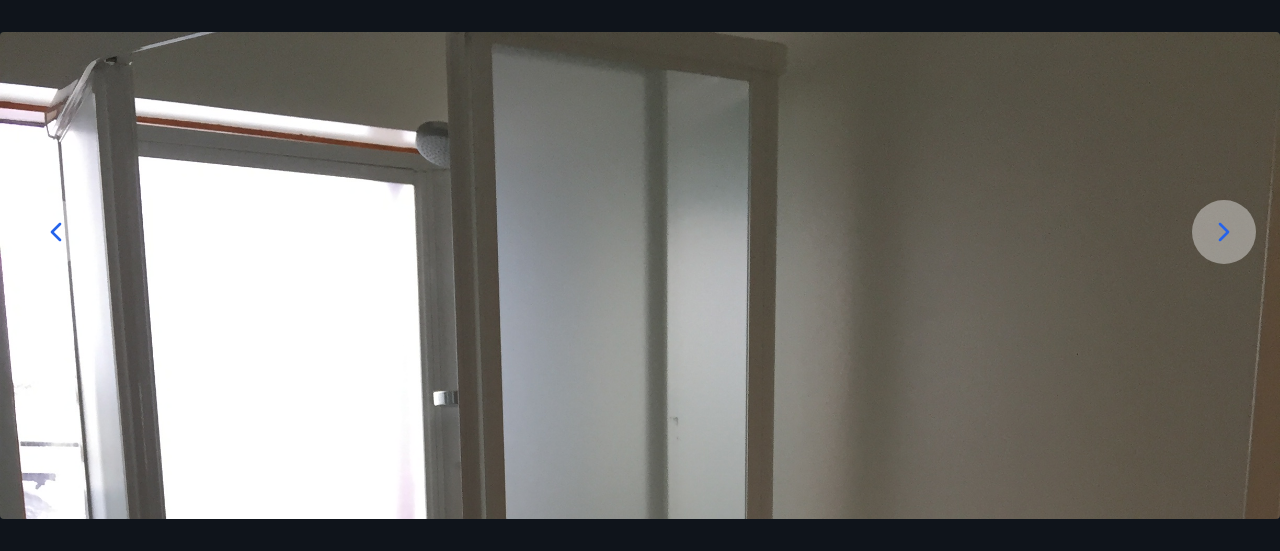 scroll, scrollTop: 153, scrollLeft: 0, axis: vertical 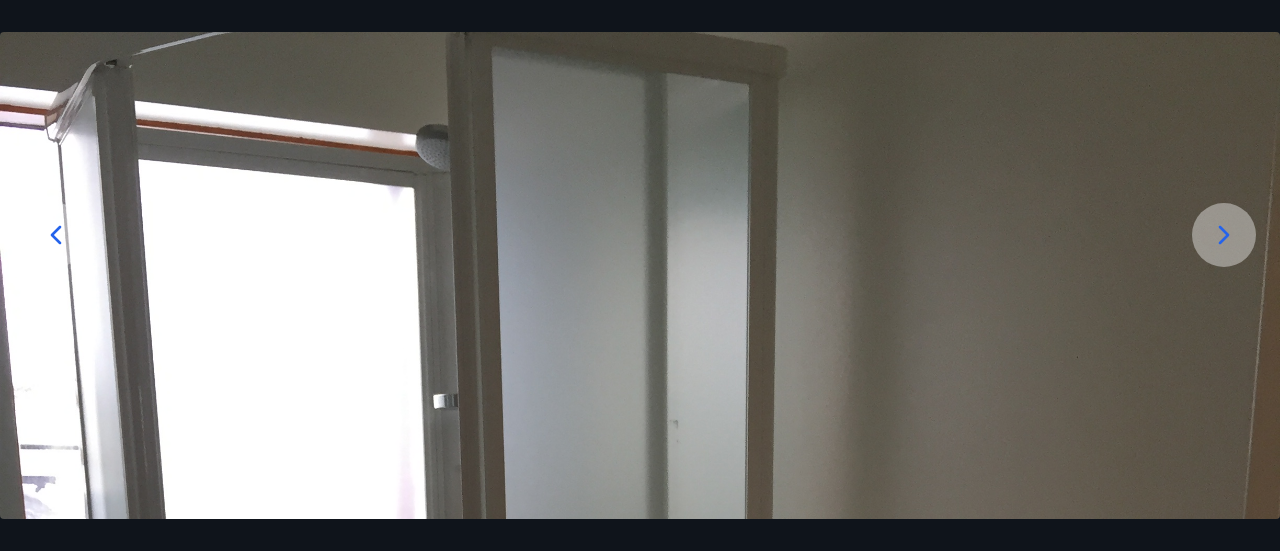 click at bounding box center [1224, 235] 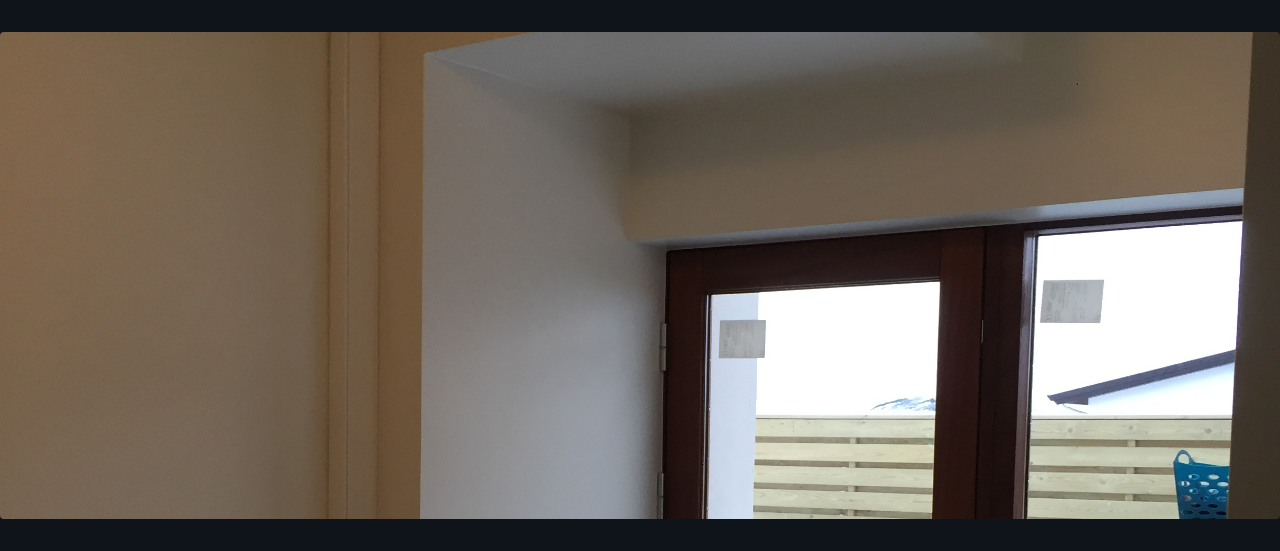 scroll, scrollTop: 253, scrollLeft: 0, axis: vertical 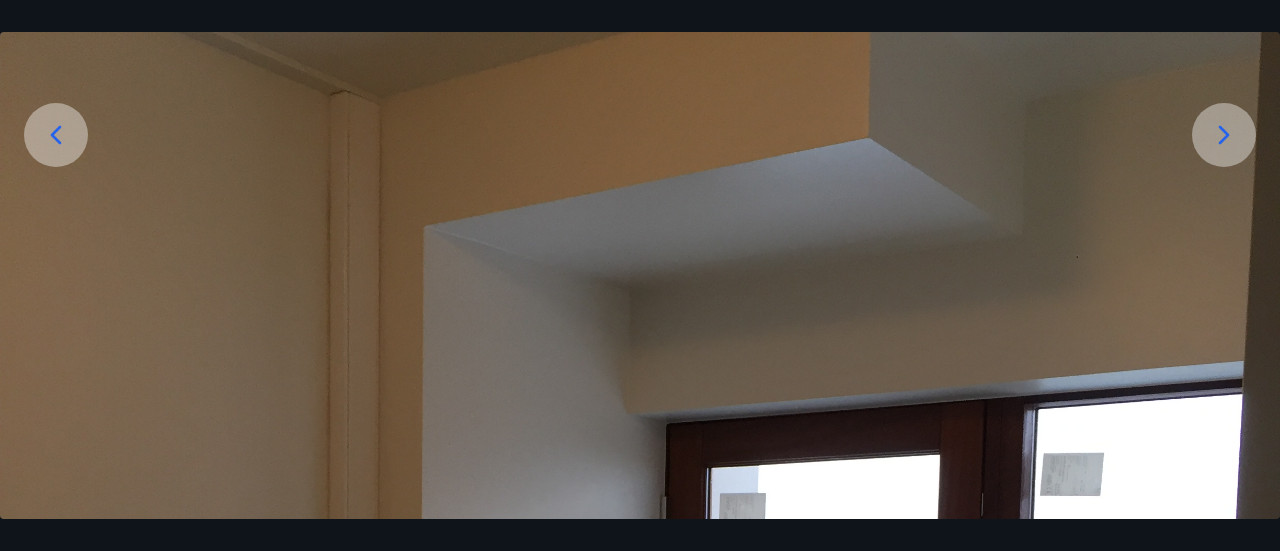 click at bounding box center [1224, 135] 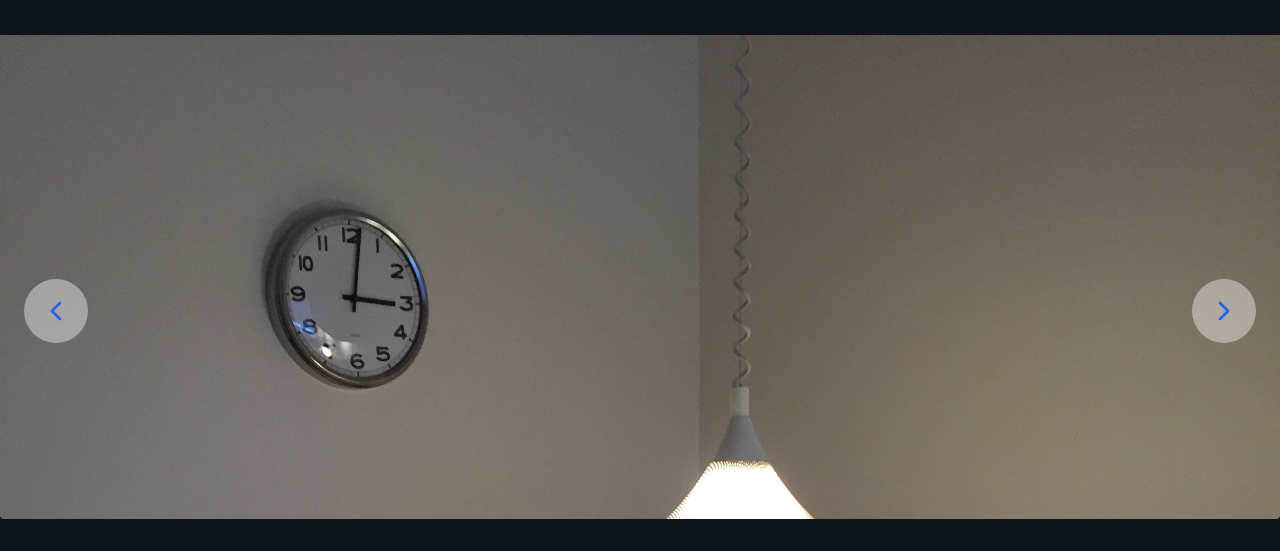 scroll, scrollTop: 78, scrollLeft: 0, axis: vertical 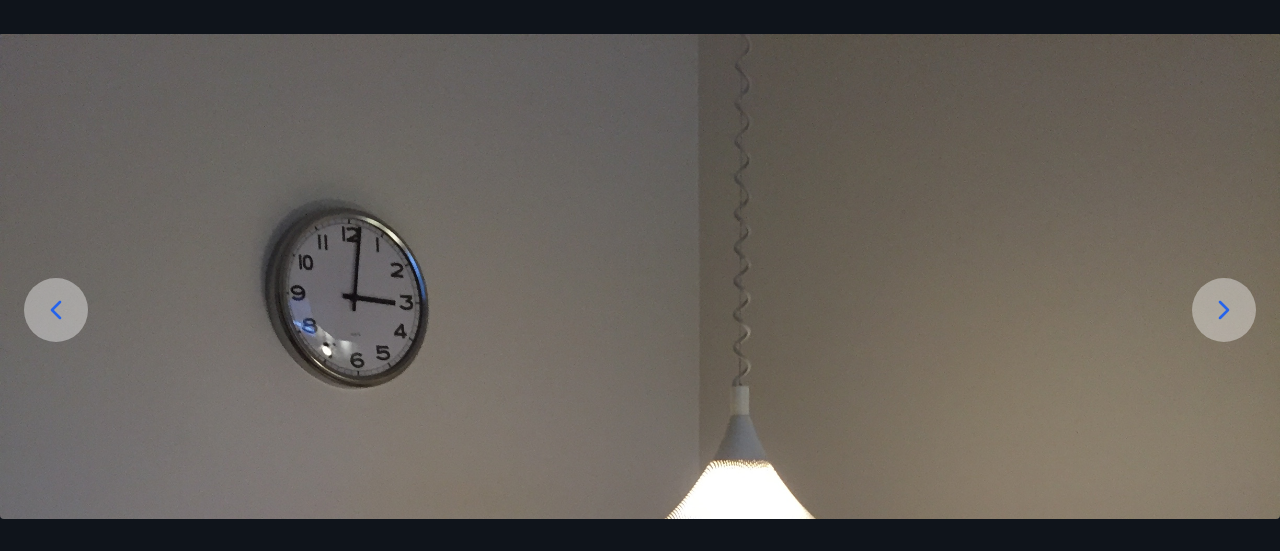 click at bounding box center [1224, 310] 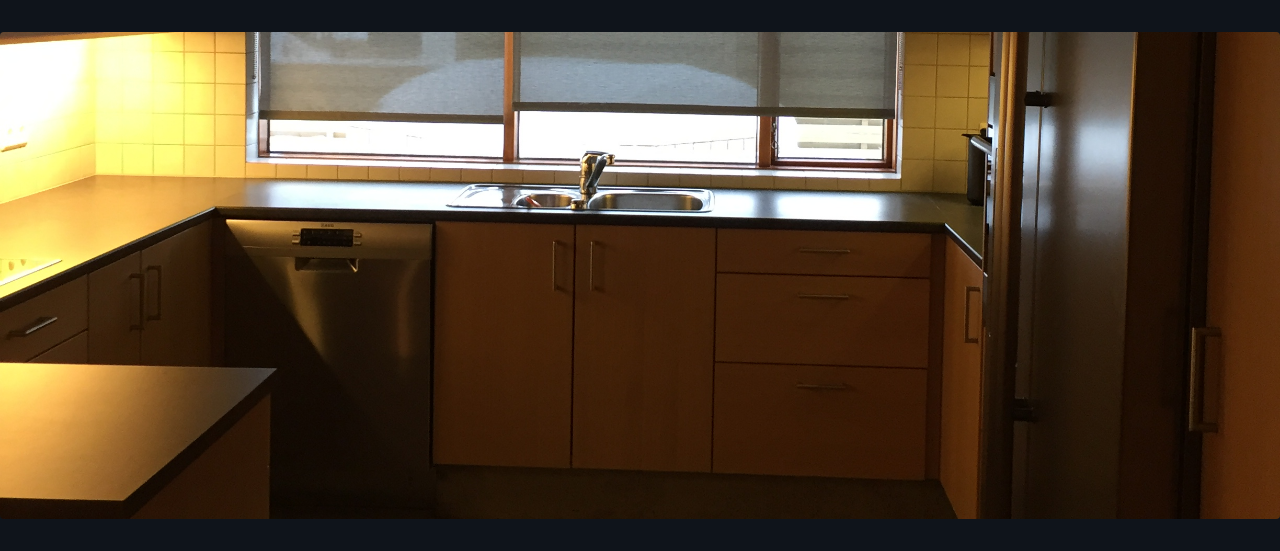scroll, scrollTop: 1300, scrollLeft: 0, axis: vertical 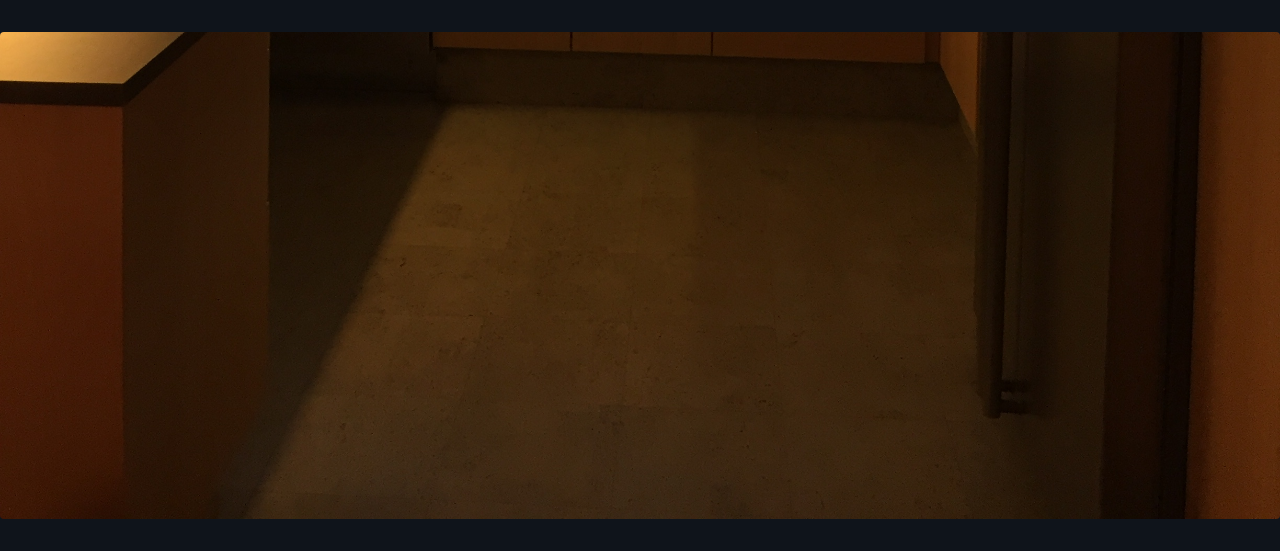 click at bounding box center (640, -335) 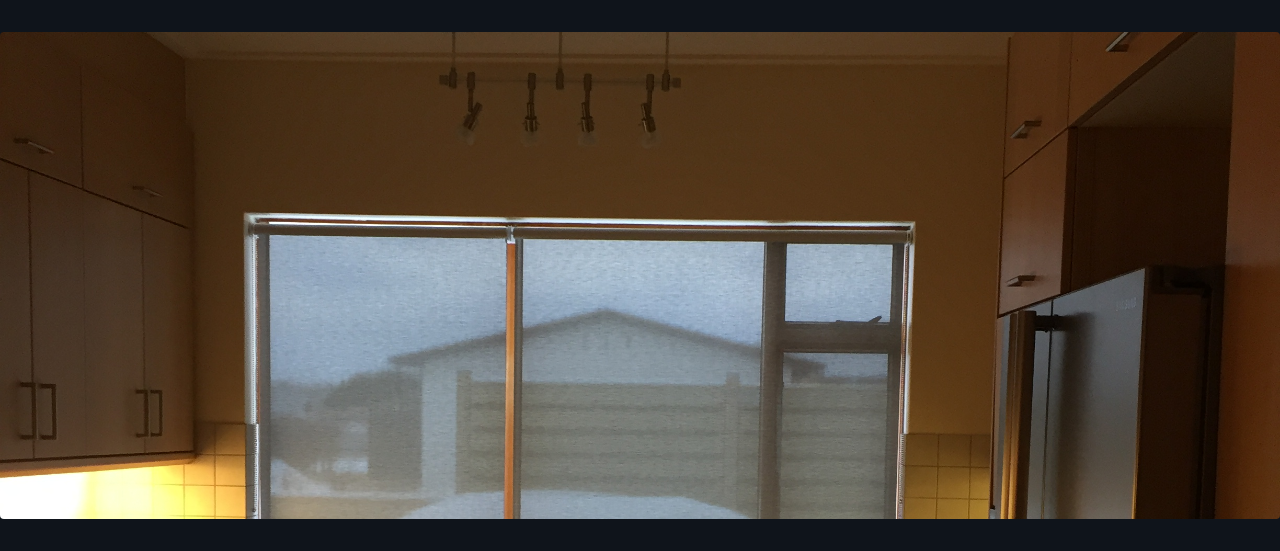 scroll, scrollTop: 442, scrollLeft: 0, axis: vertical 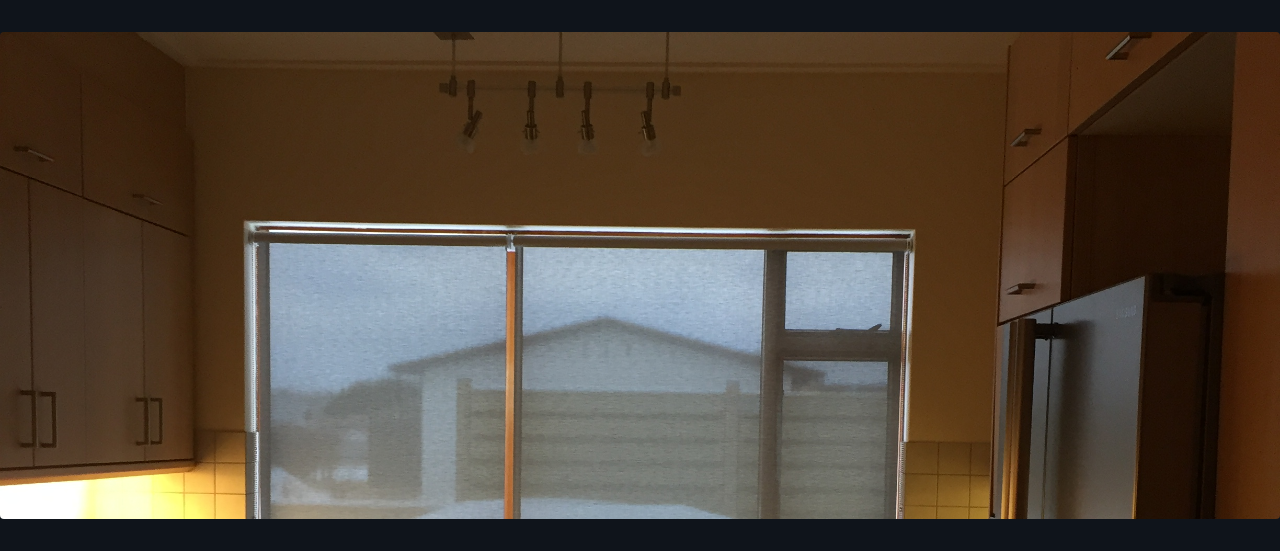 click on "14   af   22" at bounding box center (640, 275) 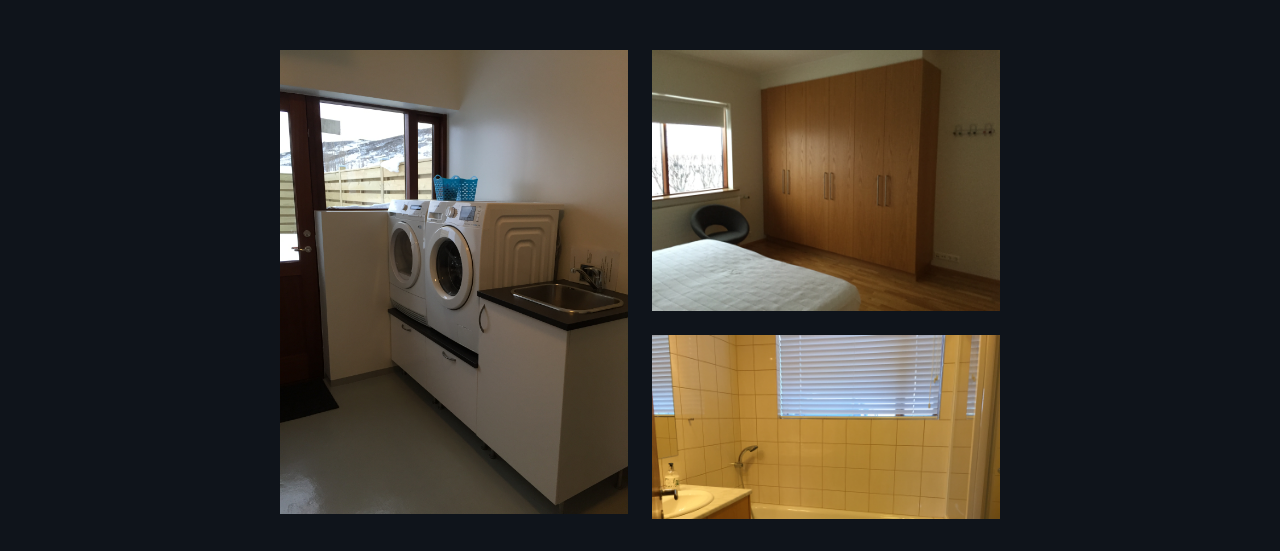 click on "22   Myndir" at bounding box center (640, 275) 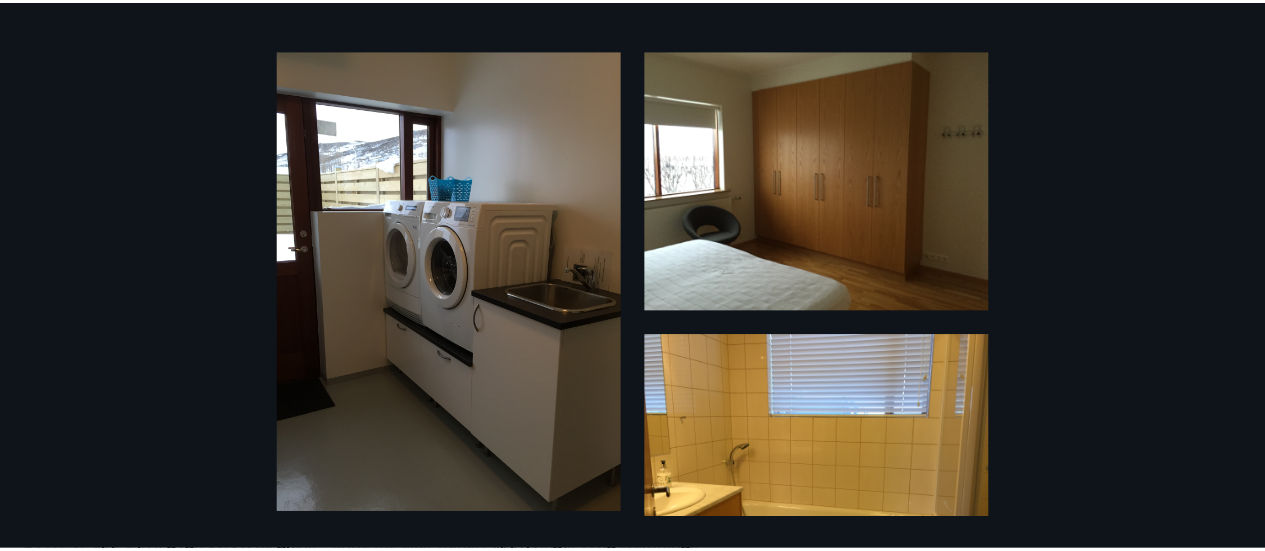 scroll, scrollTop: 0, scrollLeft: 0, axis: both 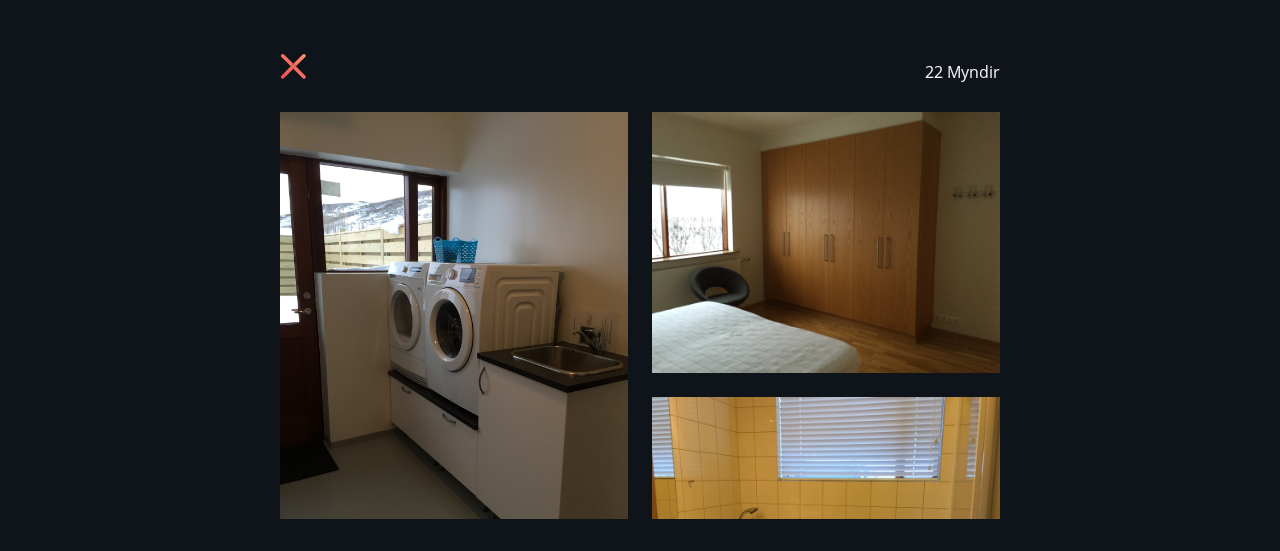 click 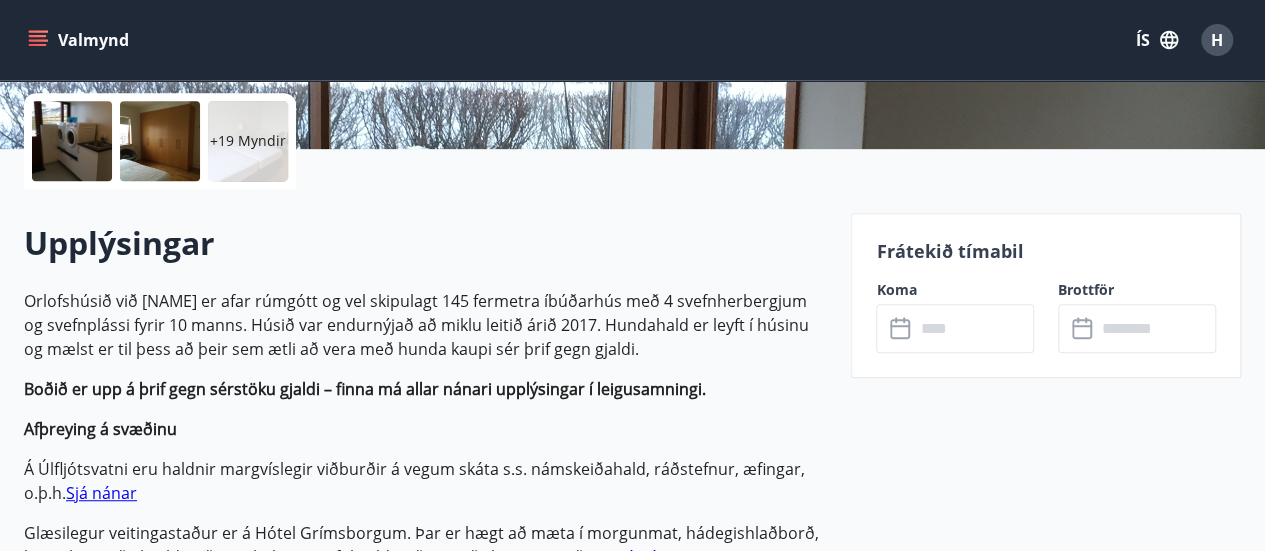 scroll, scrollTop: 452, scrollLeft: 0, axis: vertical 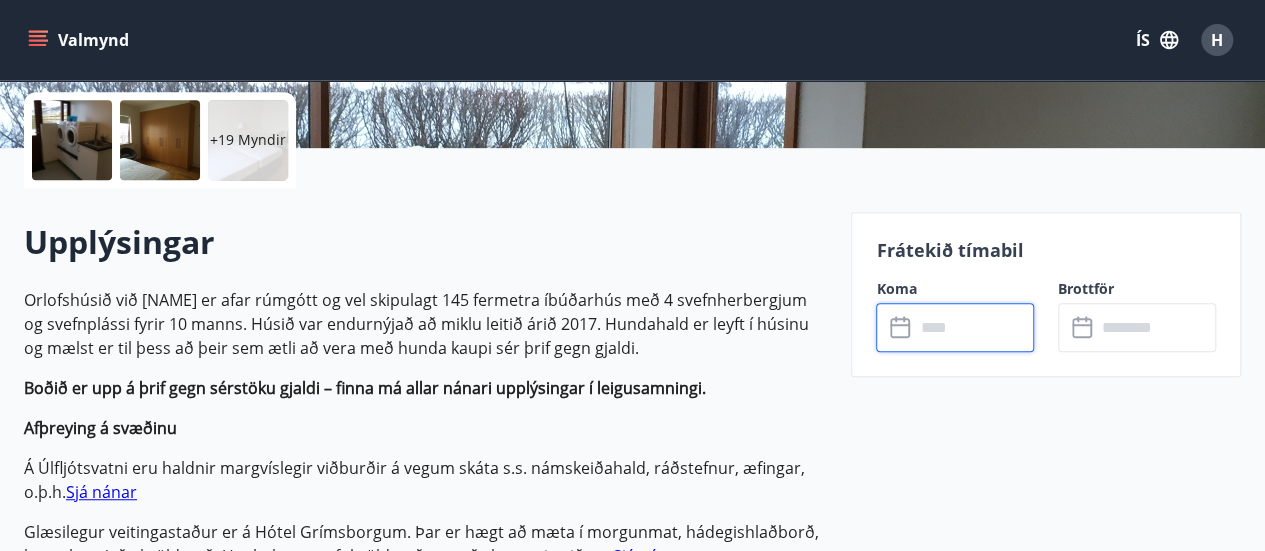 click at bounding box center [974, 327] 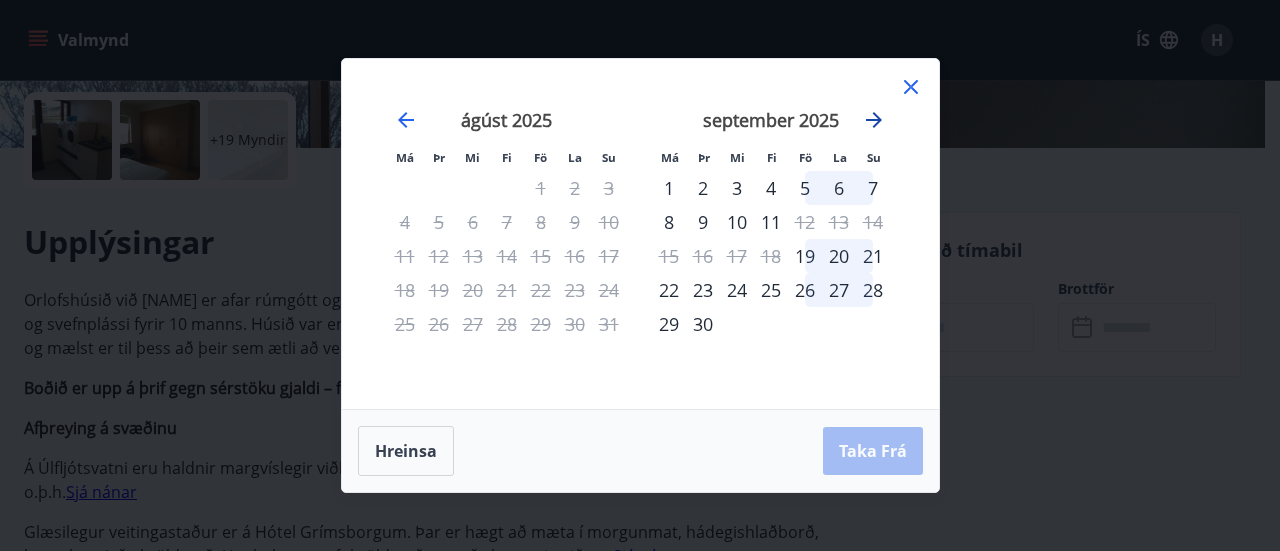click 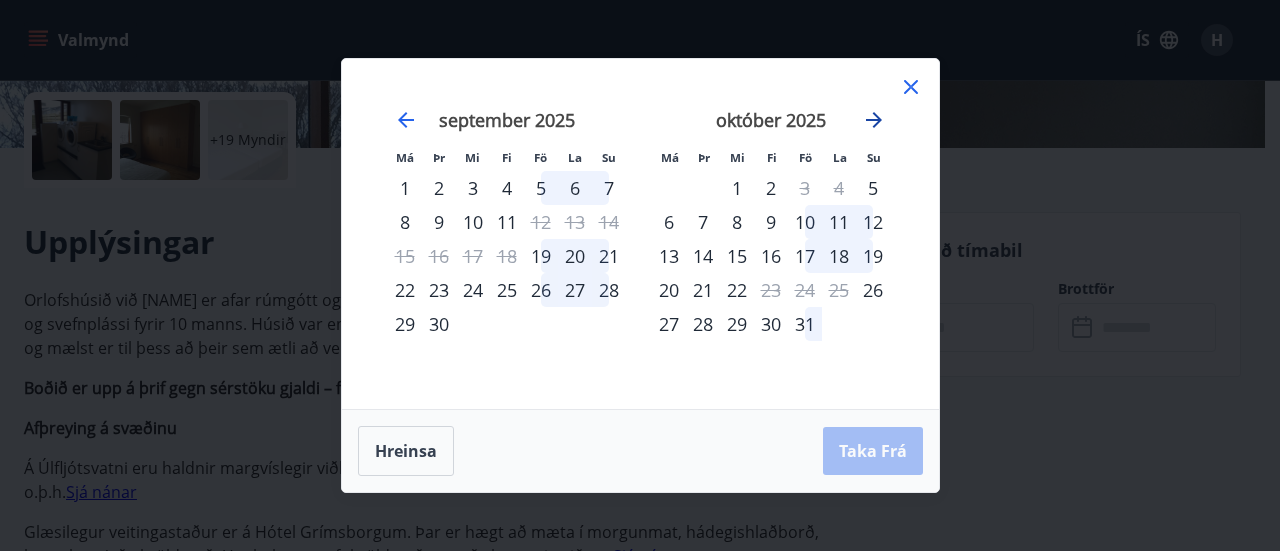 click 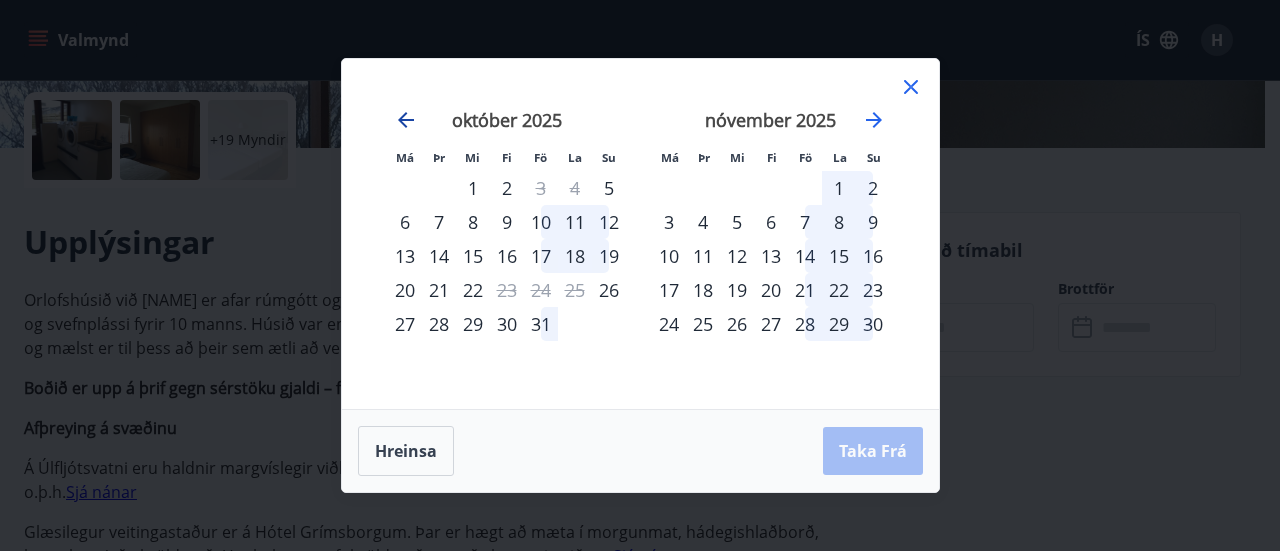 click 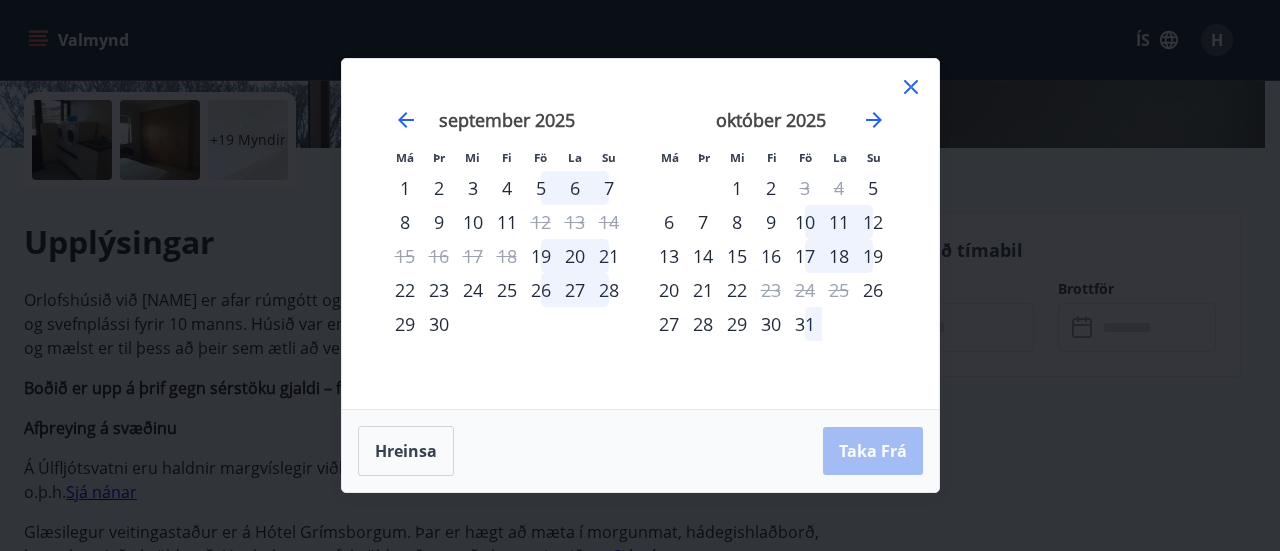 click 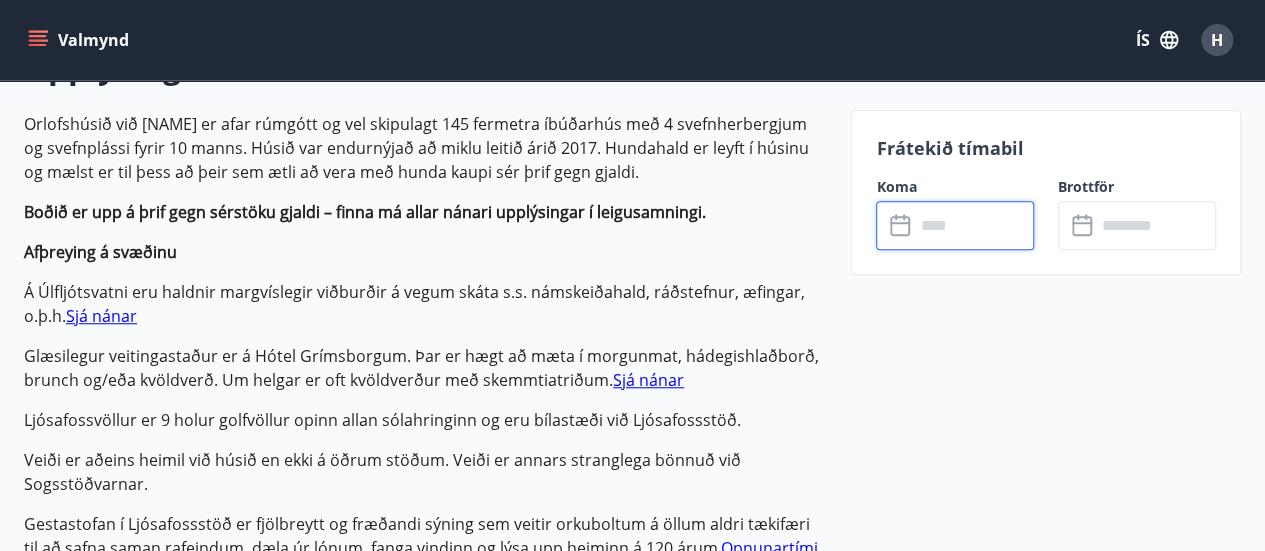 scroll, scrollTop: 504, scrollLeft: 0, axis: vertical 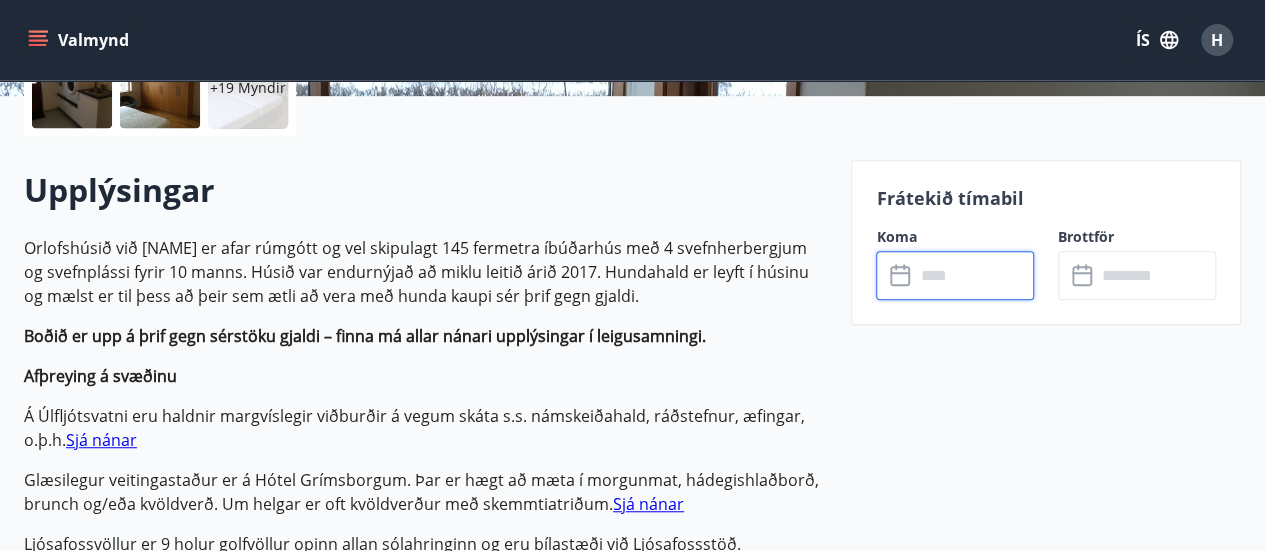 click at bounding box center [974, 275] 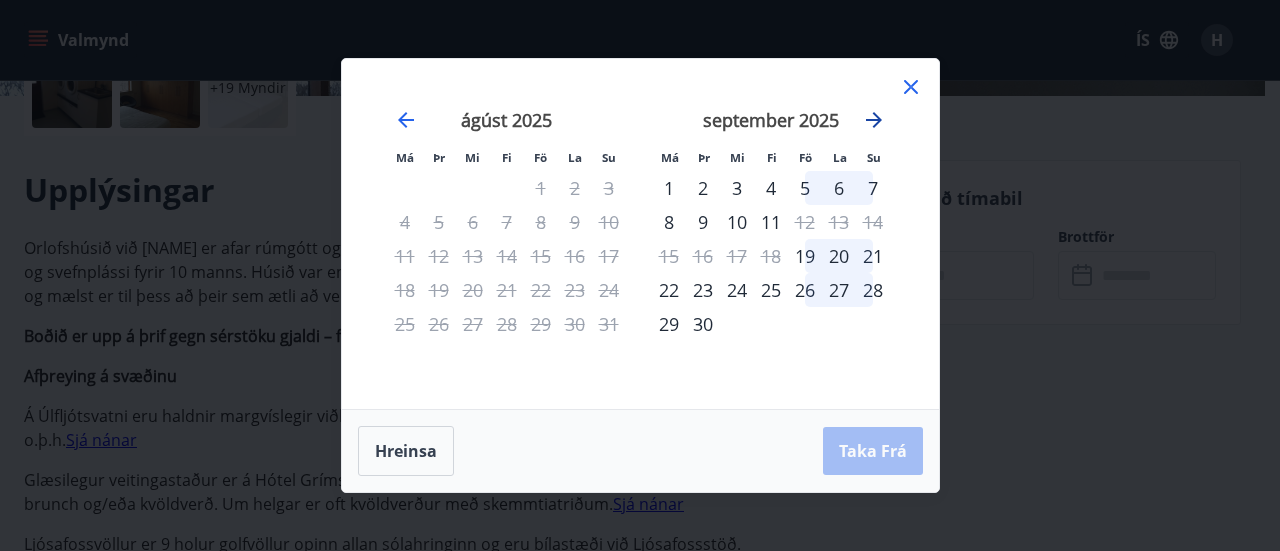 click 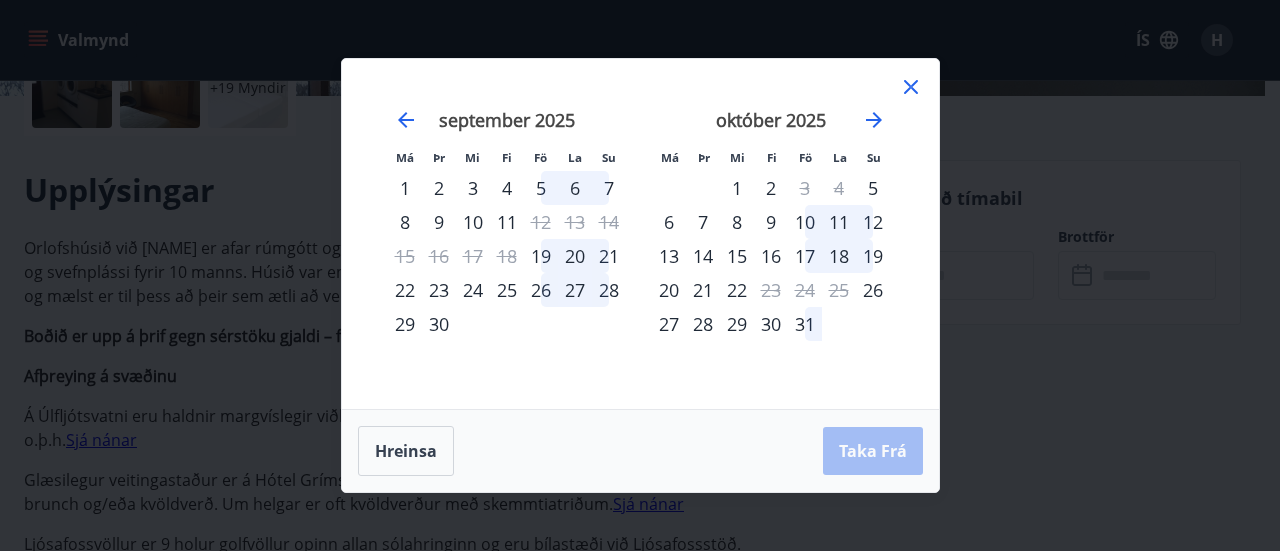 click on "9" at bounding box center (771, 222) 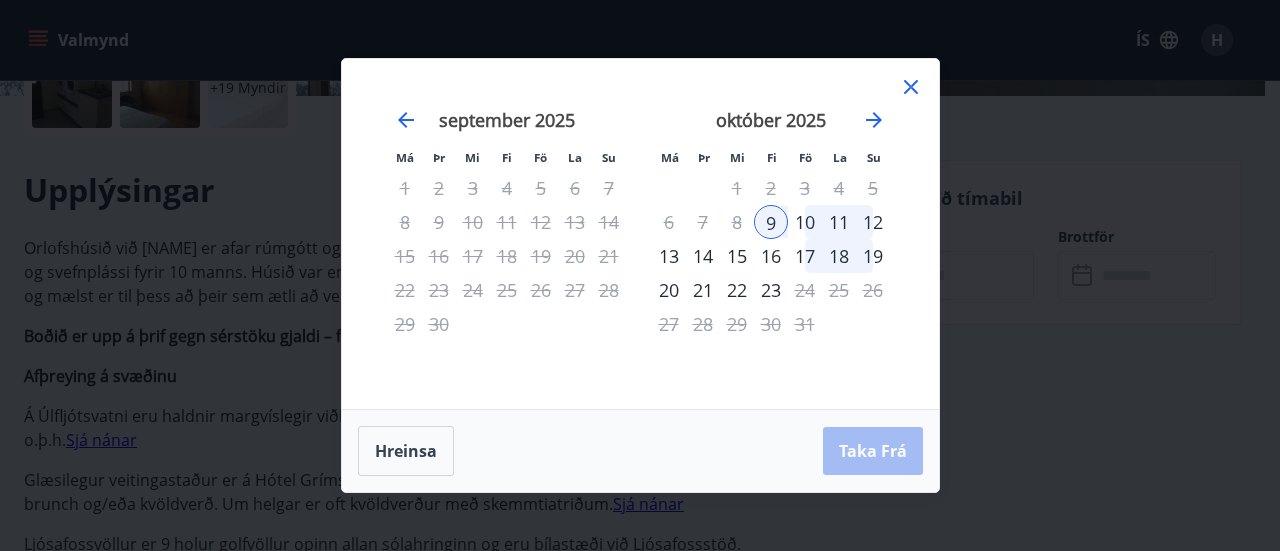 click on "12" at bounding box center (873, 222) 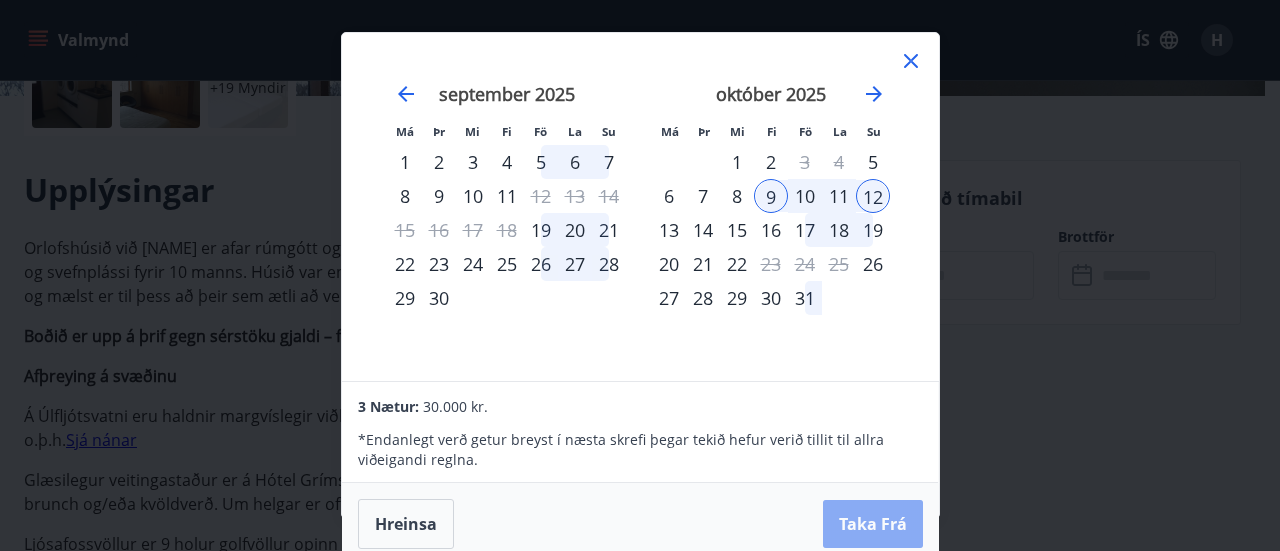 click on "Taka Frá" at bounding box center (873, 524) 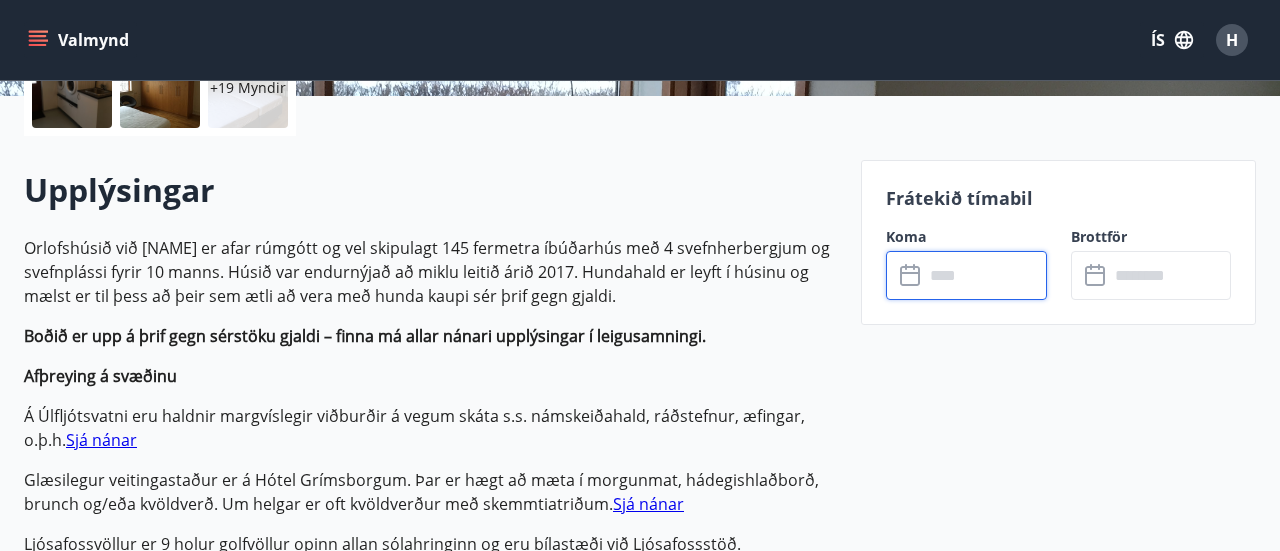 type on "******" 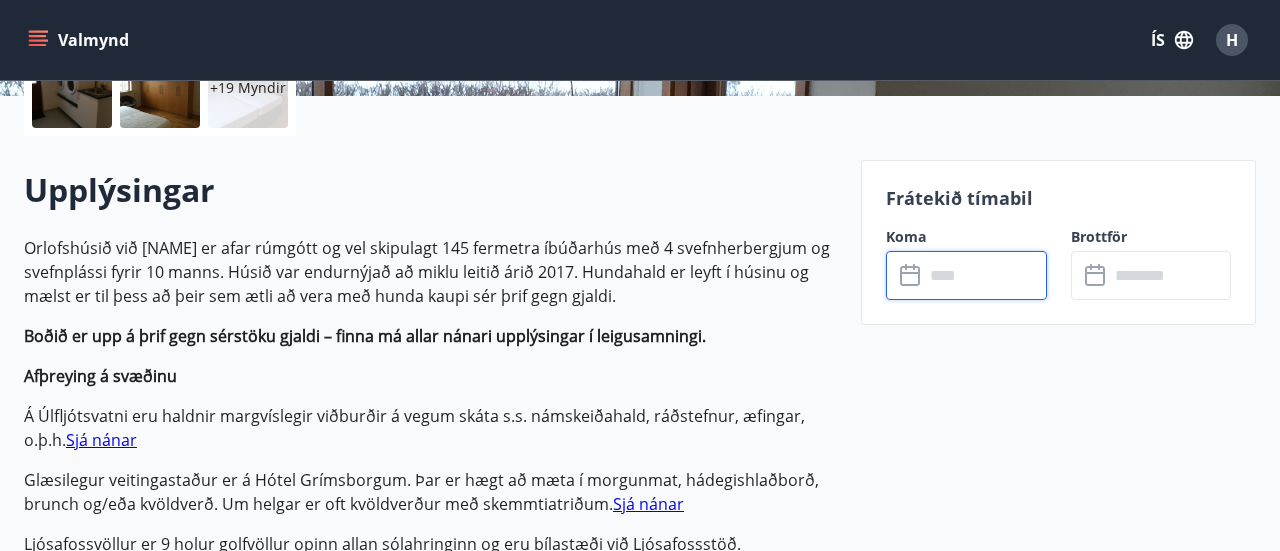 type on "******" 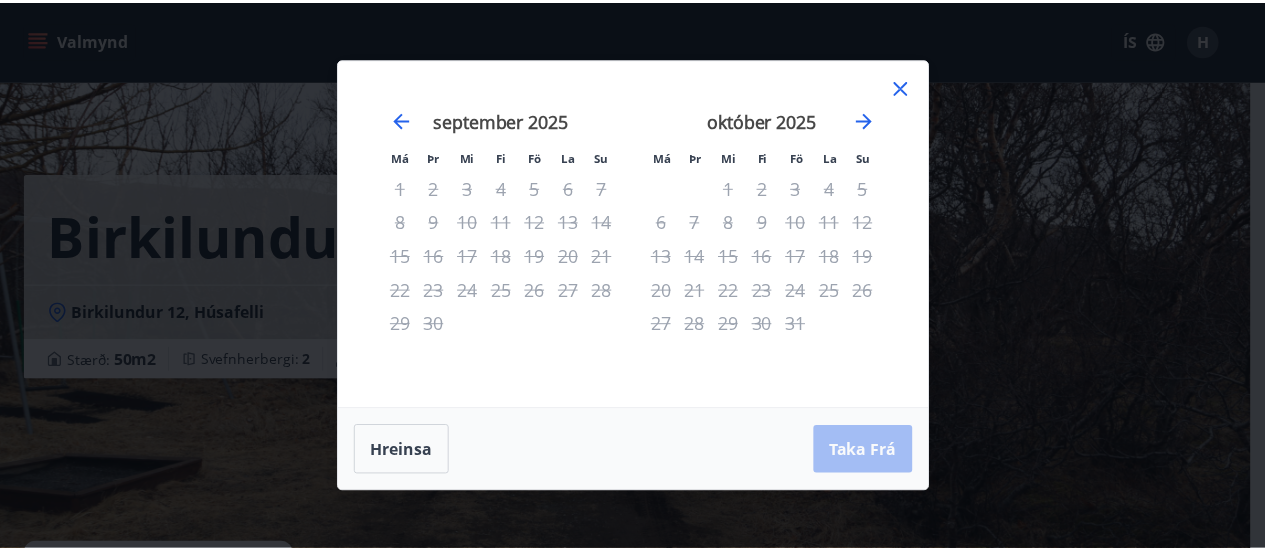 scroll, scrollTop: 371, scrollLeft: 0, axis: vertical 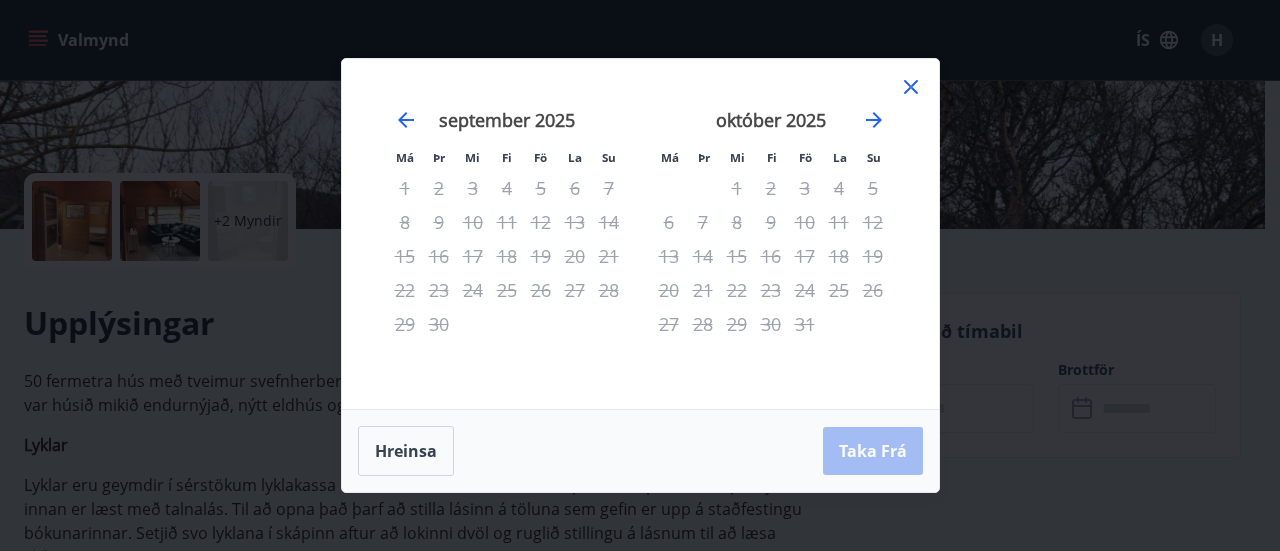 click 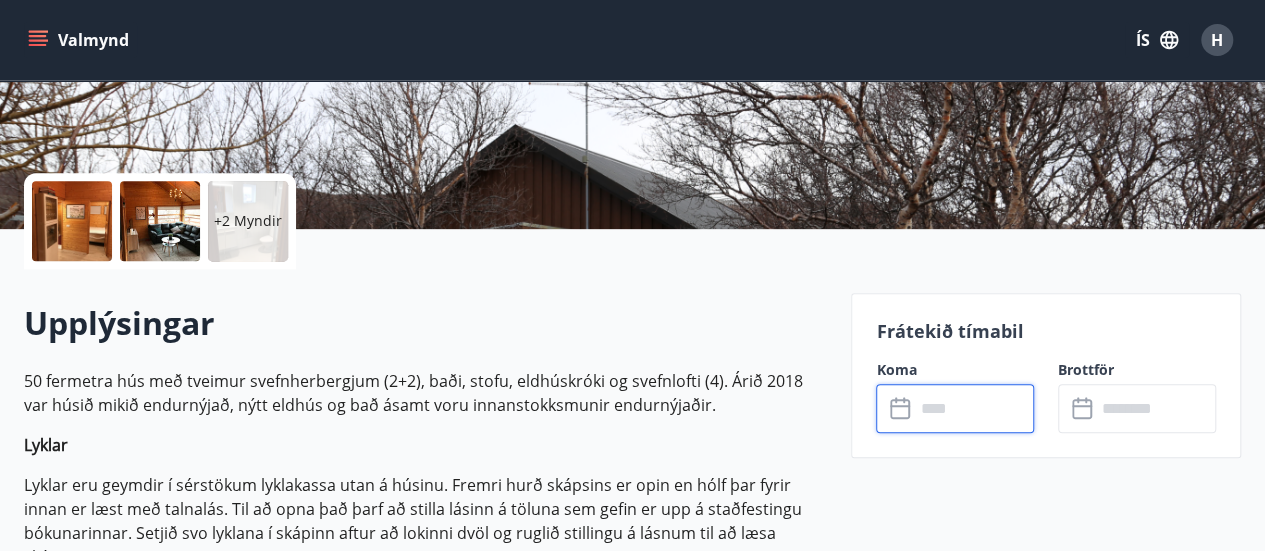 scroll, scrollTop: 0, scrollLeft: 0, axis: both 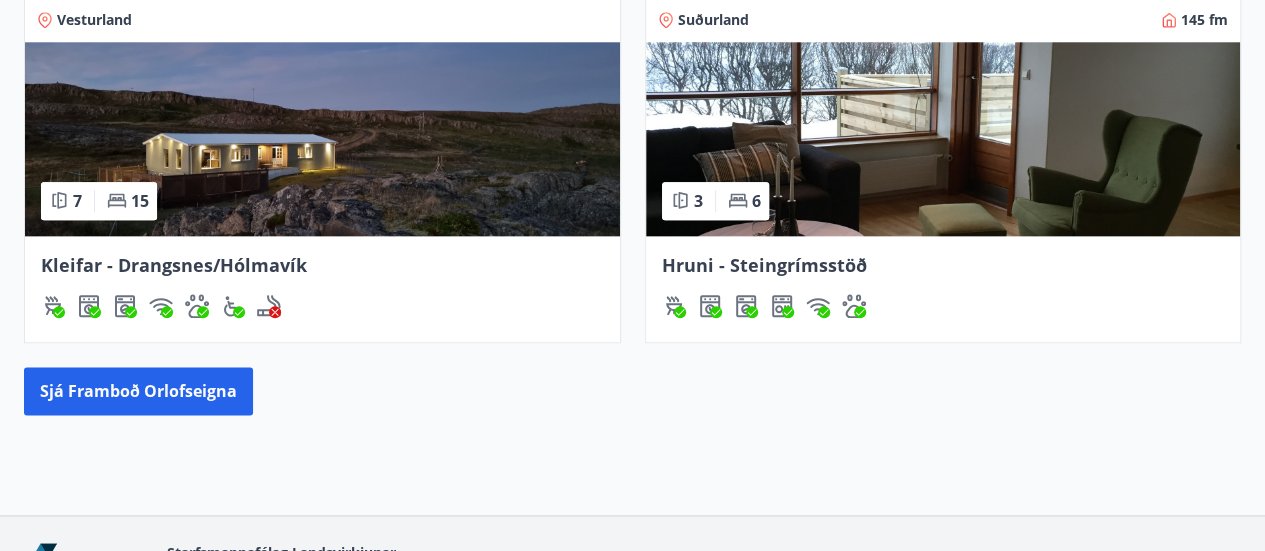 click on "Hruni - Steingrímsstöð" at bounding box center [764, 265] 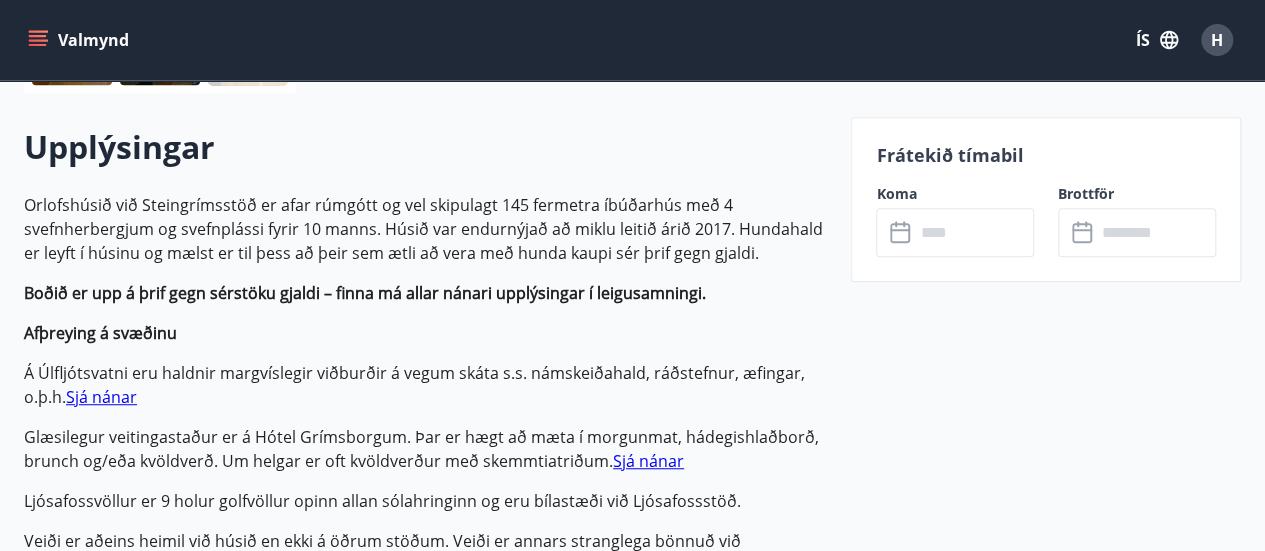 scroll, scrollTop: 549, scrollLeft: 0, axis: vertical 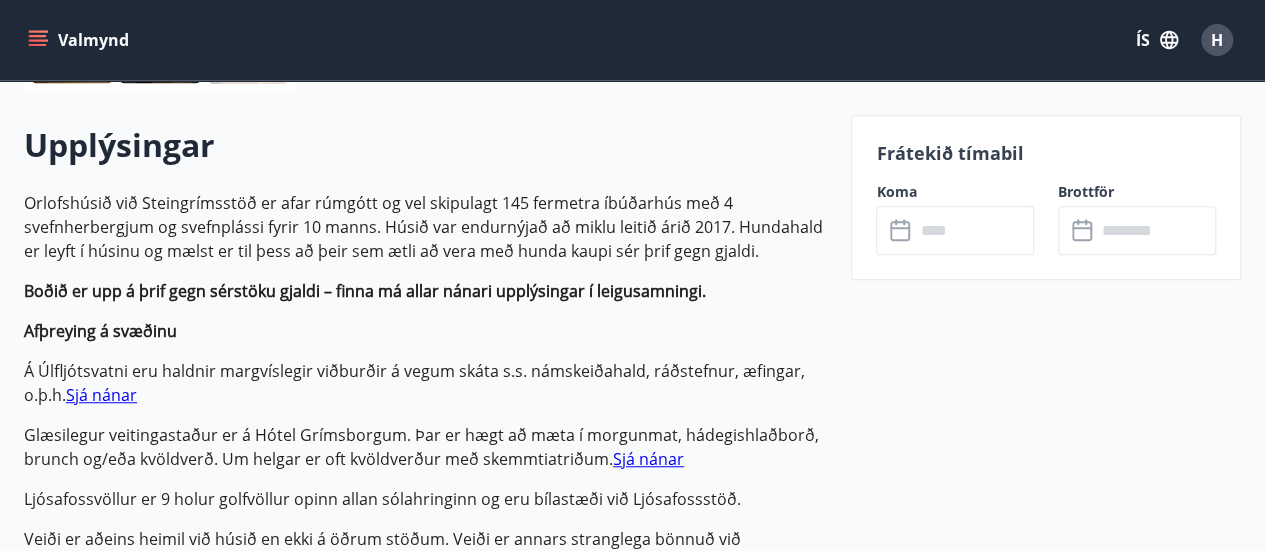 click at bounding box center (974, 230) 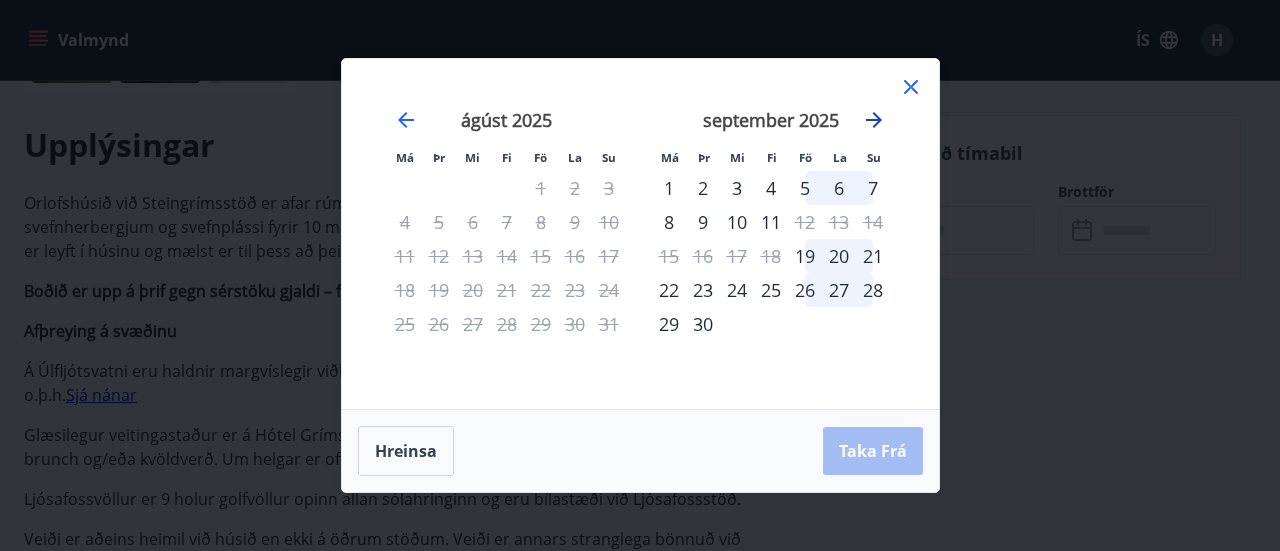 click 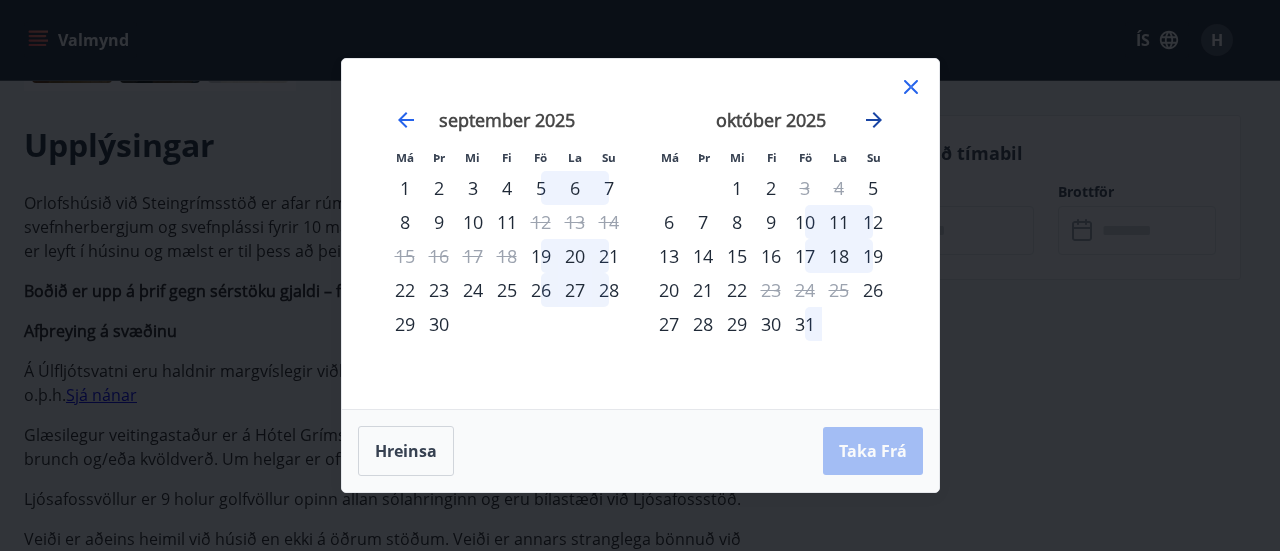 click 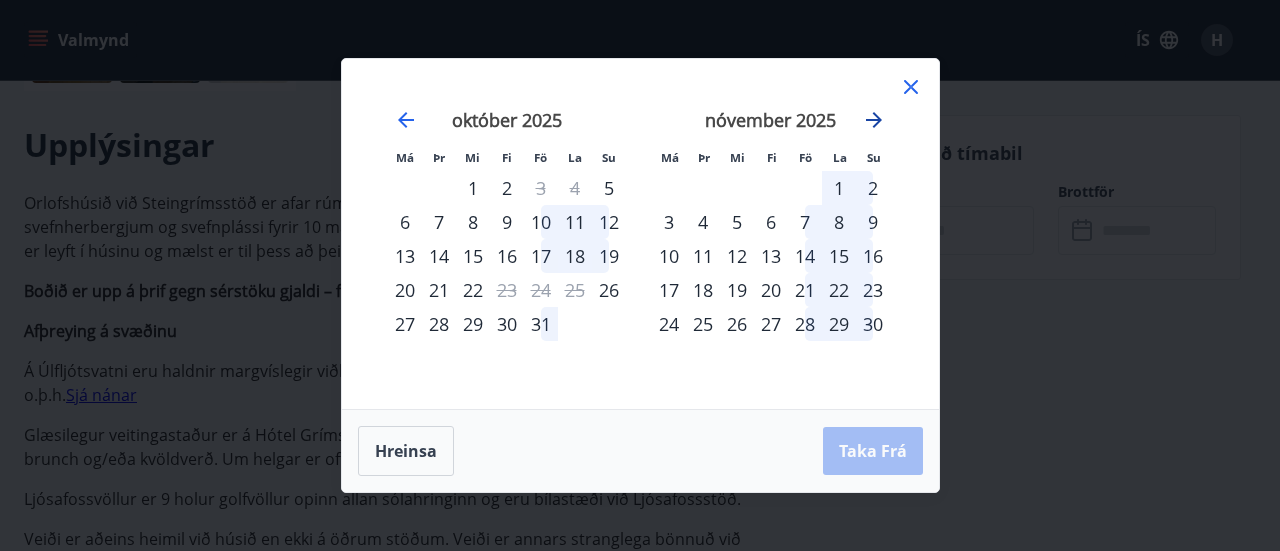 click 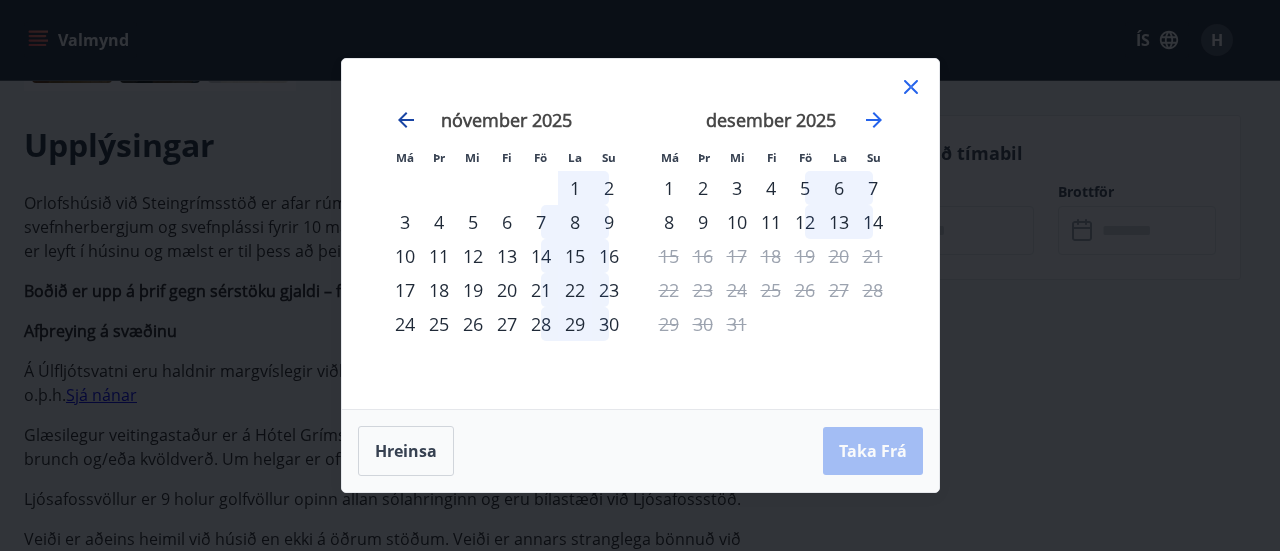 click 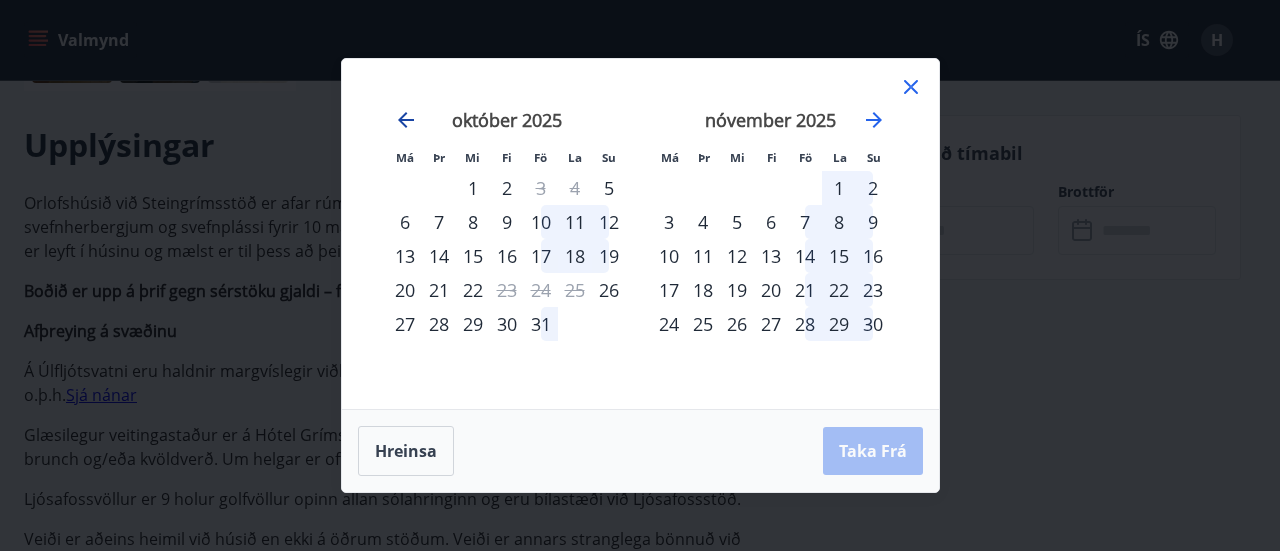 click 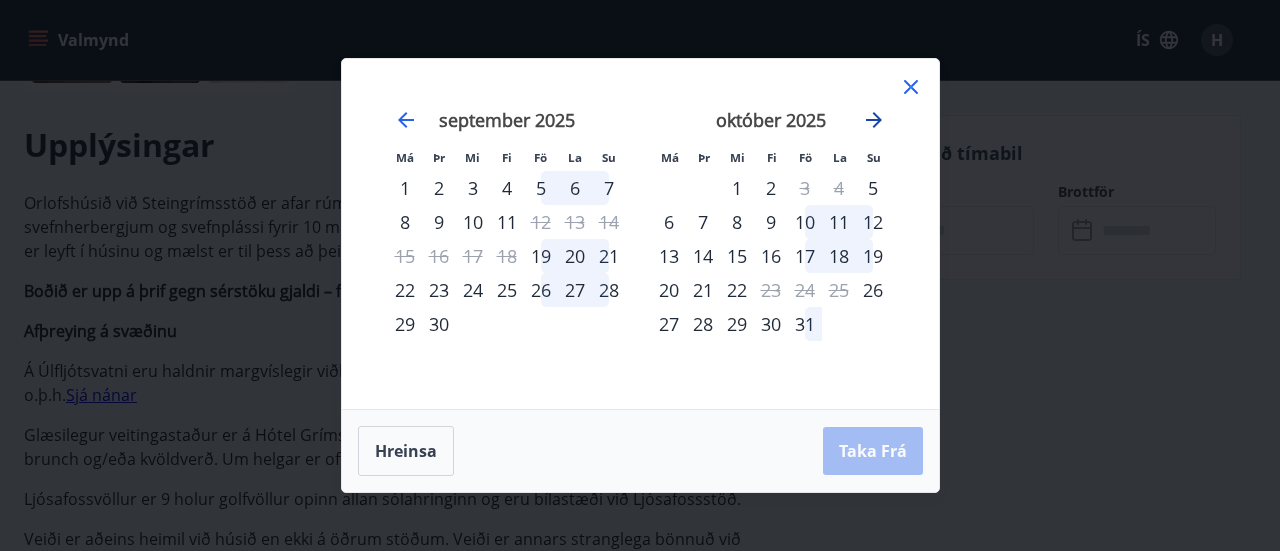 click 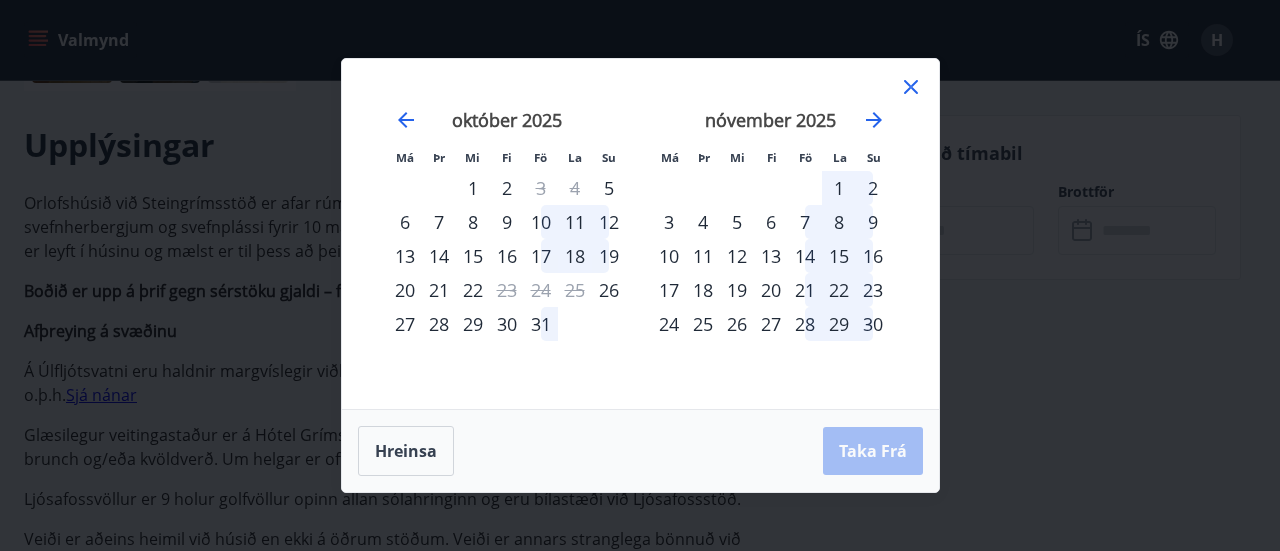 click 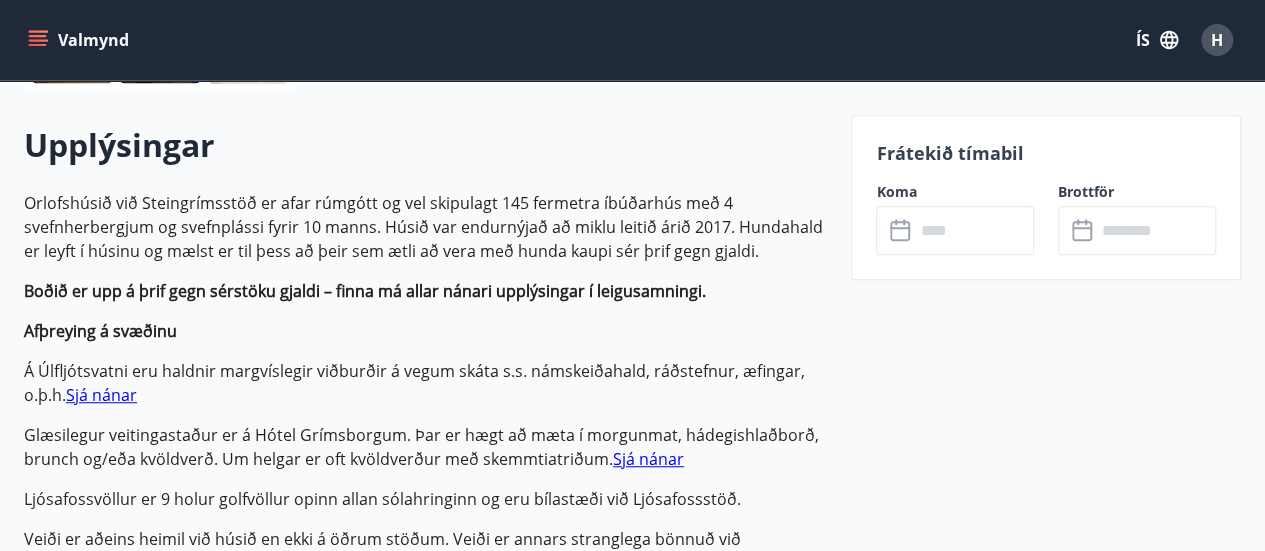 click on "Orlofshúsið við Steingrímsstöð er afar rúmgótt og vel skipulagt 145 fermetra íbúðarhús með 4 svefnherbergjum og svefnplássi fyrir 10 manns. Húsið var endurnýjað að miklu leitið árið 2017. Hundahald er leyft í húsinu og mælst er til þess að þeir sem ætli að vera með hunda kaupi sér þrif gegn gjaldi." at bounding box center [425, 227] 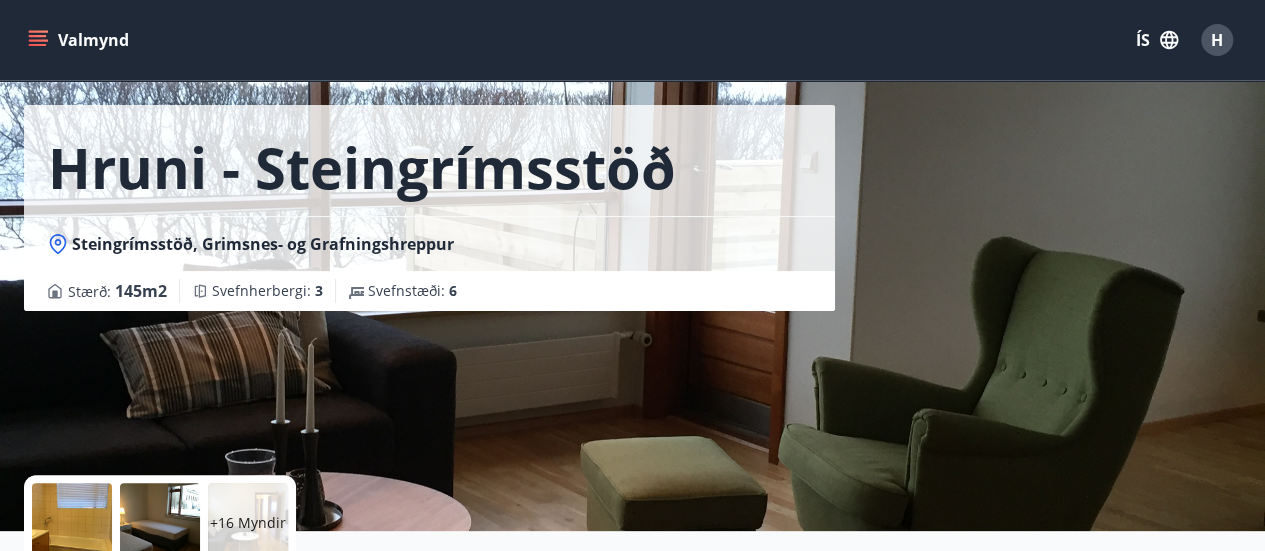 scroll, scrollTop: 0, scrollLeft: 0, axis: both 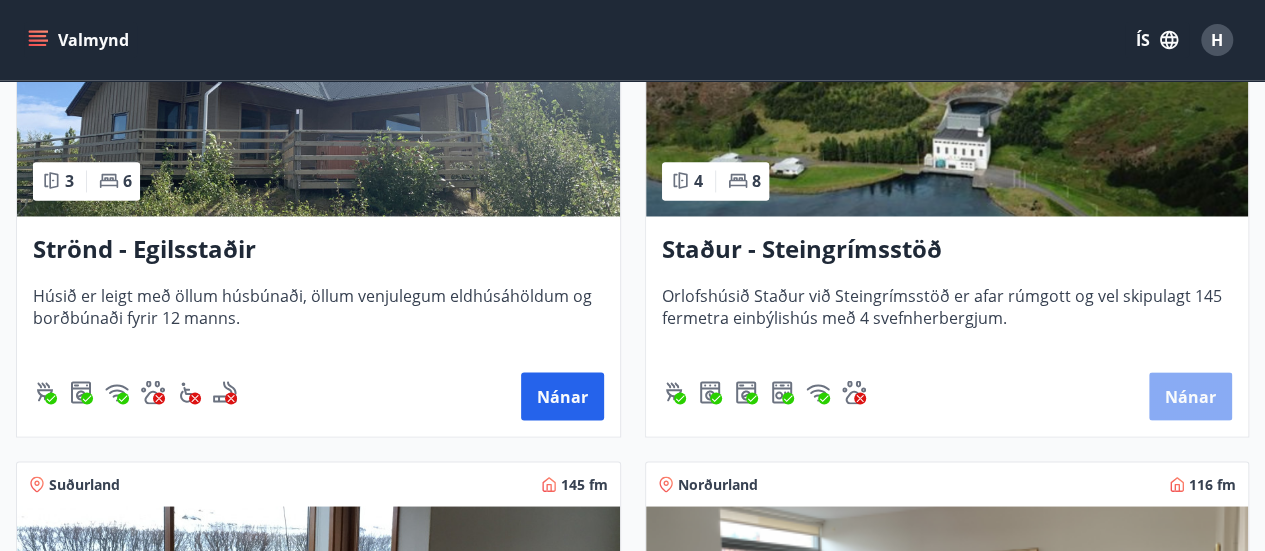 click on "Nánar" at bounding box center [1190, 396] 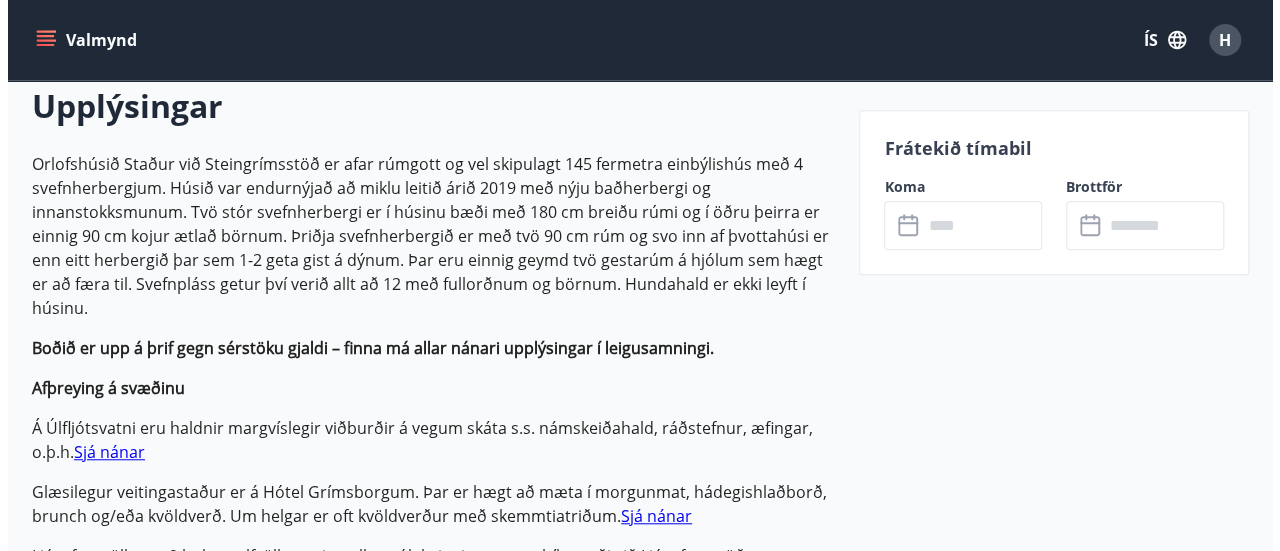 scroll, scrollTop: 589, scrollLeft: 0, axis: vertical 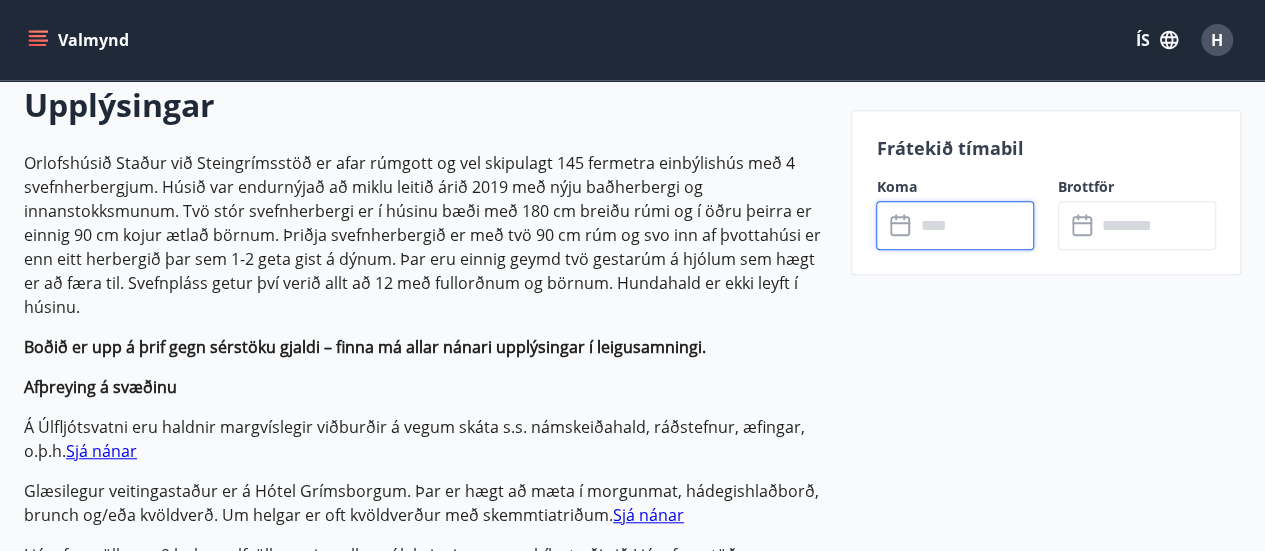 click at bounding box center (974, 225) 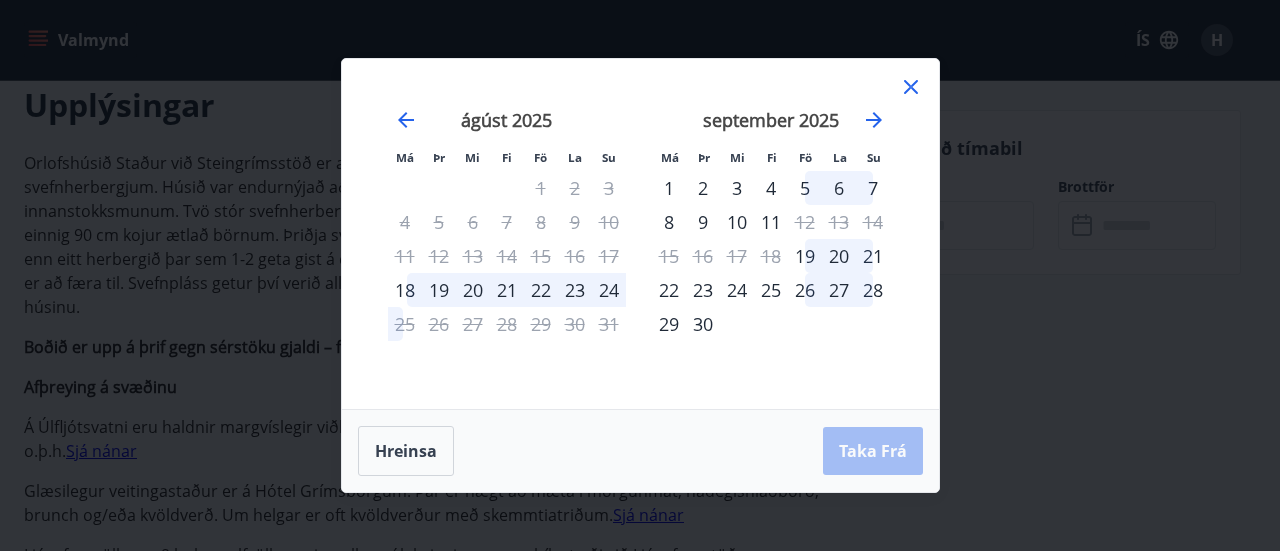 click on "Má Þr Mi Fi Fö La Su Má Þr Mi Fi Fö La Su júlí 2025 1 2 3 4 5 6 7 8 9 10 11 12 13 14 15 16 17 18 19 20 21 22 23 24 25 26 27 28 29 30 31 ágúst 2025 1 2 3 4 5 6 7 8 9 10 11 12 13 14 15 16 17 18 19 20 21 22 23 24 25 26 27 28 29 30 31 september 2025 1 2 3 4 5 6 7 8 9 10 11 12 13 14 15 16 17 18 19 20 21 22 23 24 25 26 27 28 29 30 október 2025 1 2 3 4 5 6 7 8 9 10 11 12 13 14 15 16 17 18 19 20 21 22 23 24 25 26 27 28 29 30 31 Hreinsa Taka Frá" at bounding box center (640, 275) 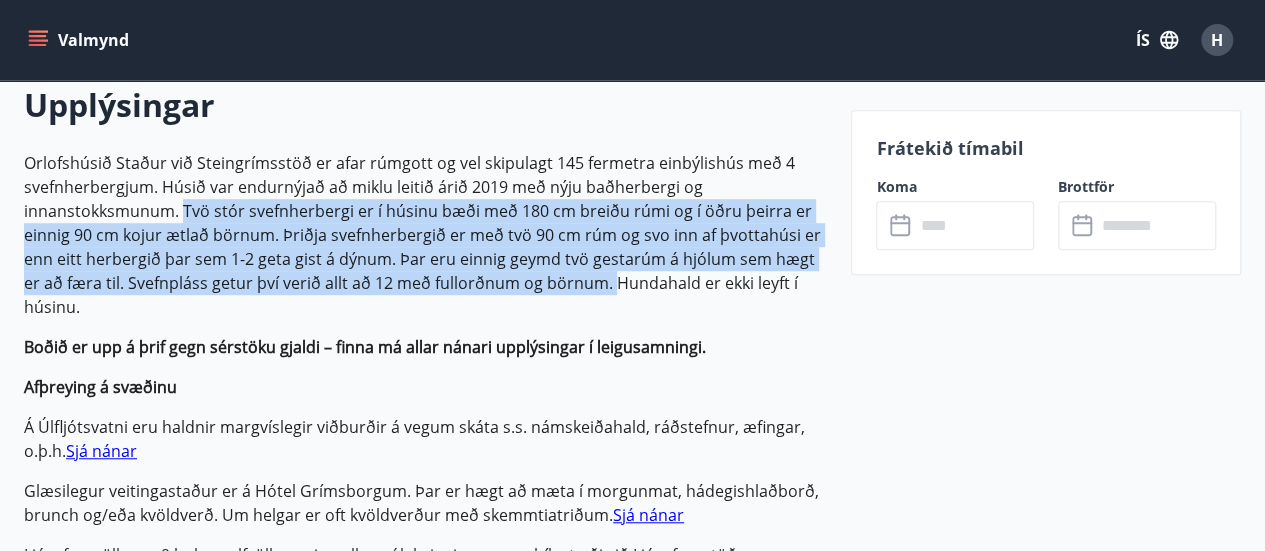 drag, startPoint x: 588, startPoint y: 285, endPoint x: 184, endPoint y: 210, distance: 410.90268 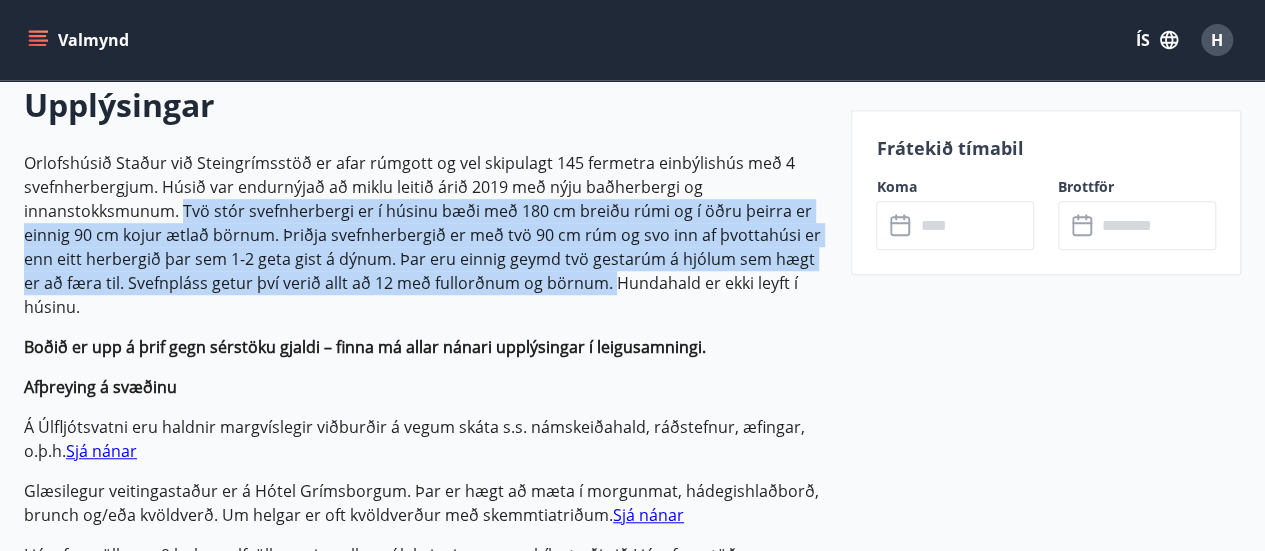 click on "Orlofshúsið Staður við Steingrímsstöð er afar rúmgott og vel skipulagt 145 fermetra einbýlishús með 4 svefnherbergjum. Húsið var endurnýjað að miklu leitið árið 2019 með nýju baðherbergi og innanstokksmunum. Tvö stór svefnherbergi er í húsinu bæði með 180 cm breiðu rúmi og í öðru þeirra er einnig 90 cm kojur ætlað börnum. Þriðja svefnherbergið er með tvö 90 cm rúm og svo inn af þvottahúsi er enn eitt herbergið þar sem 1-2 geta gist á dýnum. Þar eru einnig geymd tvö gestarúm á hjólum sem hægt er að færa til. Svefnpláss getur því verið allt að 12 með fullorðnum og börnum. Hundahald er ekki leyft í húsinu." at bounding box center (425, 235) 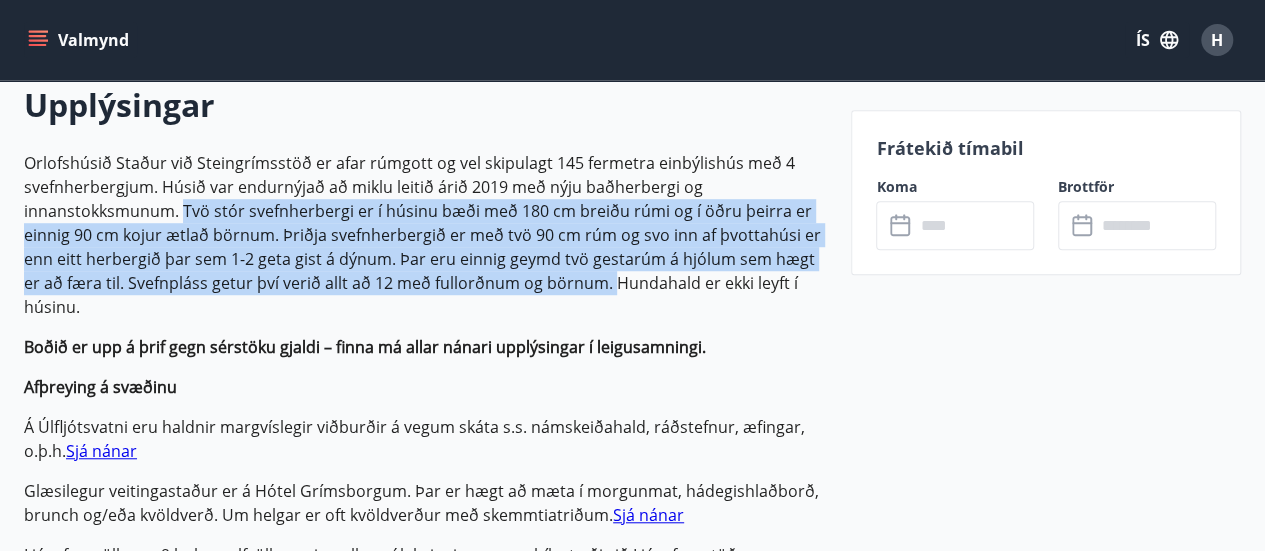 copy on "Tvö stór svefnherbergi er í húsinu bæði með 180 cm breiðu rúmi og í öðru þeirra er einnig 90 cm kojur ætlað börnum. Þriðja svefnherbergið er með tvö 90 cm rúm og svo inn af þvottahúsi er enn eitt herbergið þar sem 1-2 geta gist á dýnum. Þar eru einnig geymd tvö gestarúm á hjólum sem hægt er að færa til. Svefnpláss getur því verið allt að 12 með fullorðnum og börnum." 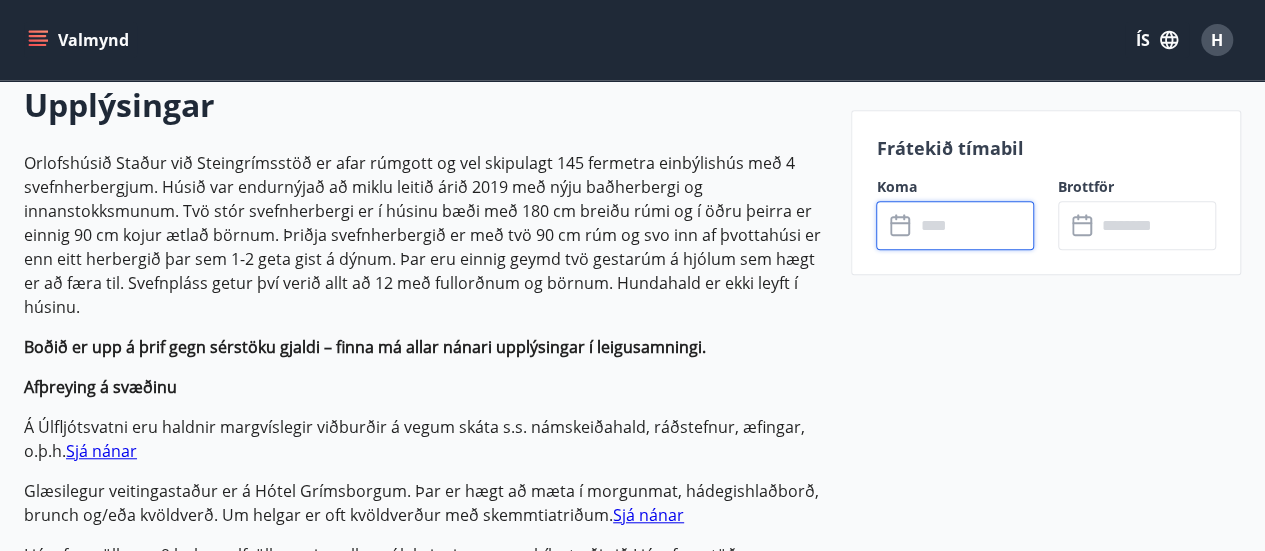 click at bounding box center (974, 225) 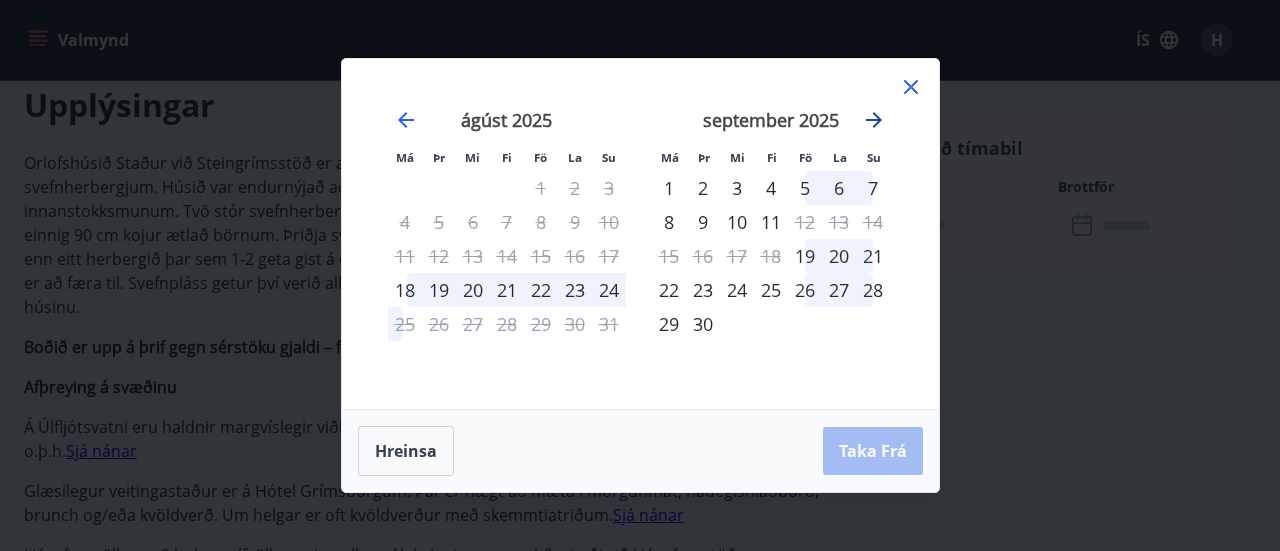 click 